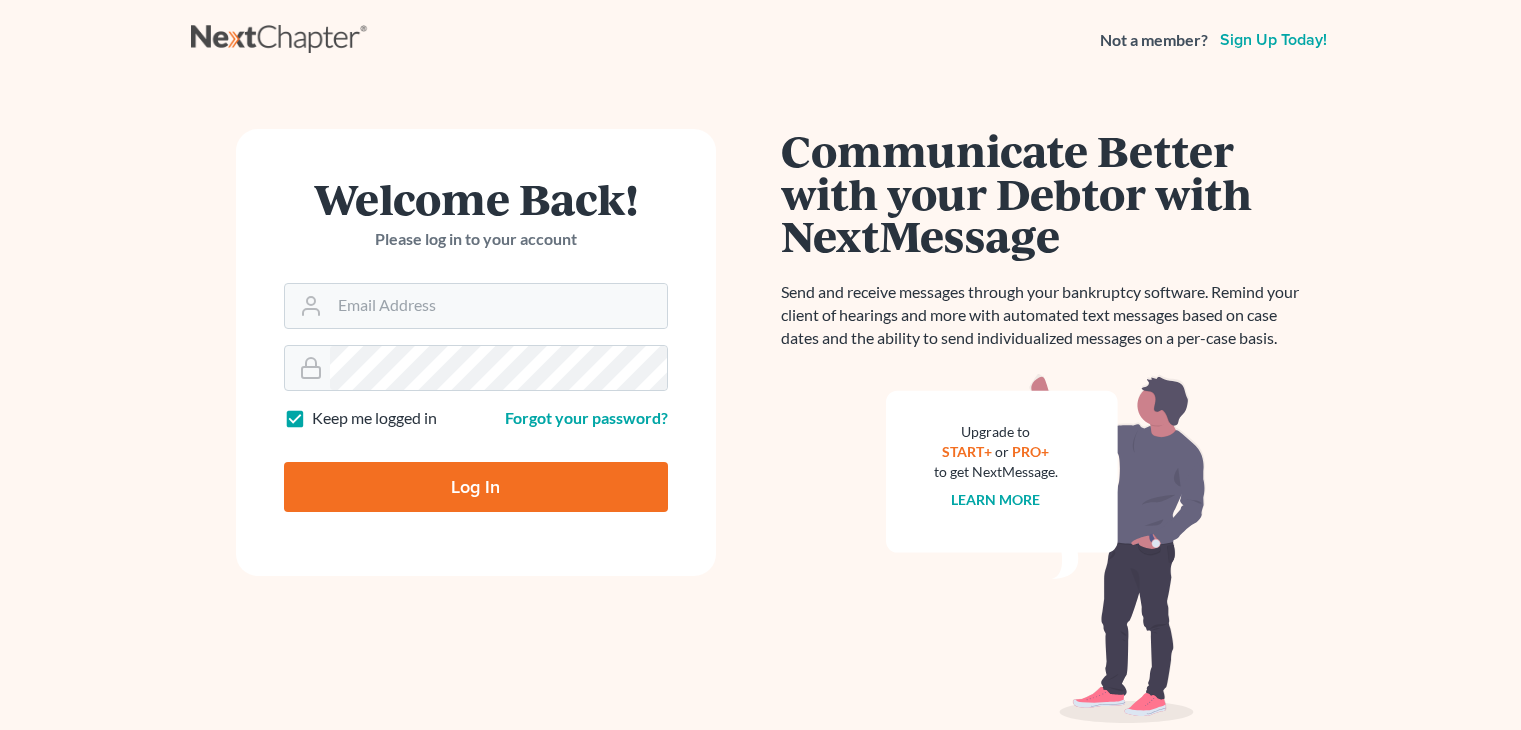scroll, scrollTop: 0, scrollLeft: 0, axis: both 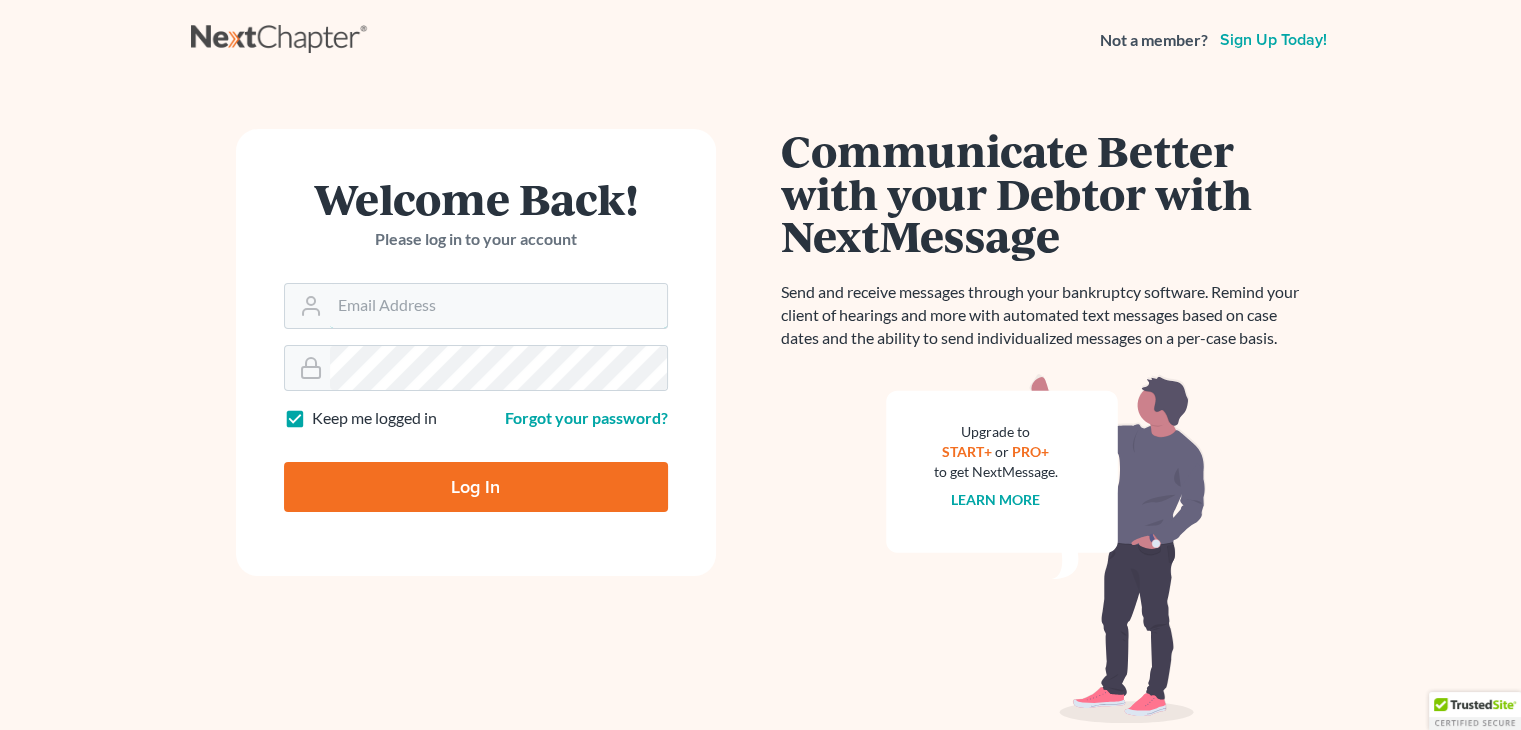 type on "[EMAIL]" 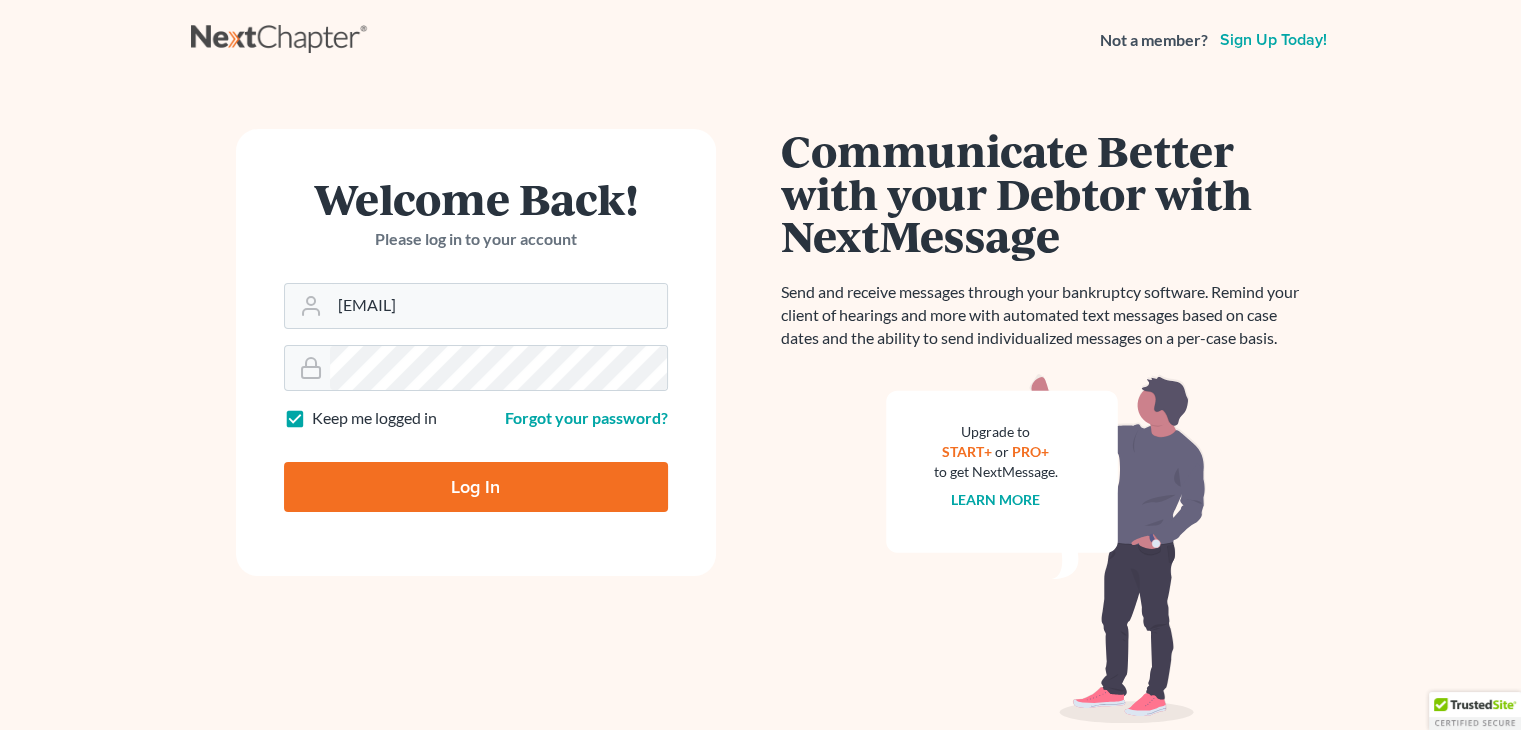 click on "Log In" at bounding box center [476, 487] 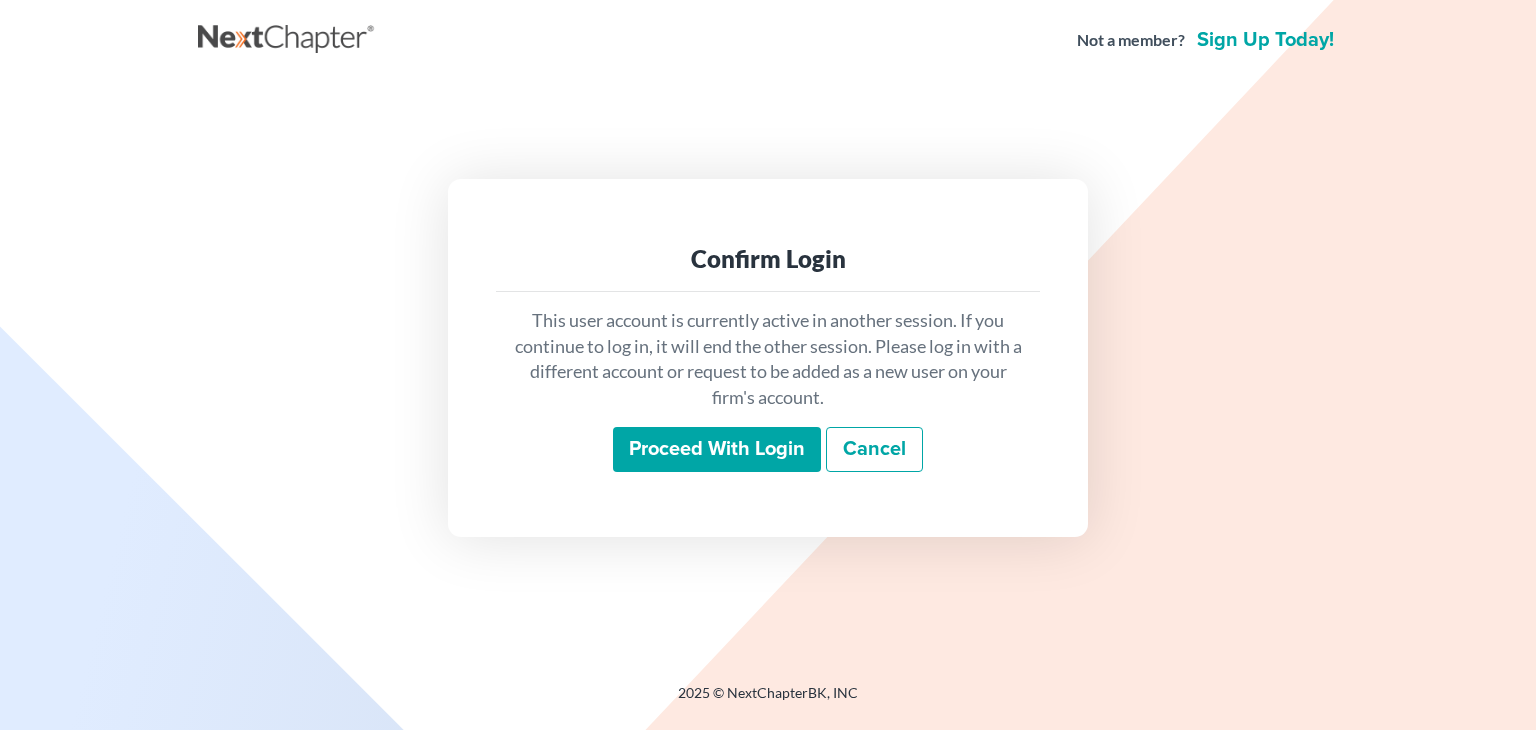 scroll, scrollTop: 0, scrollLeft: 0, axis: both 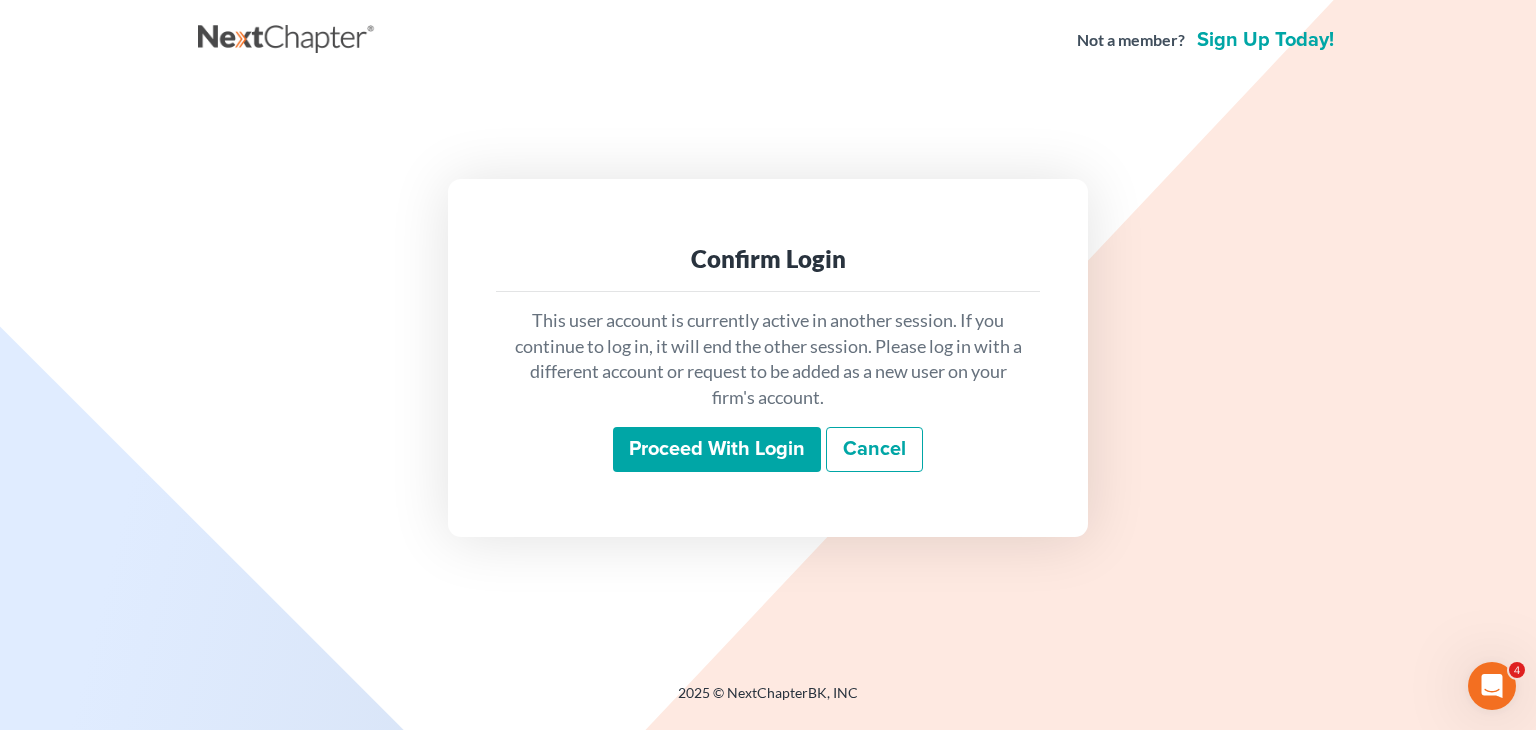 click on "Proceed with login" at bounding box center (717, 450) 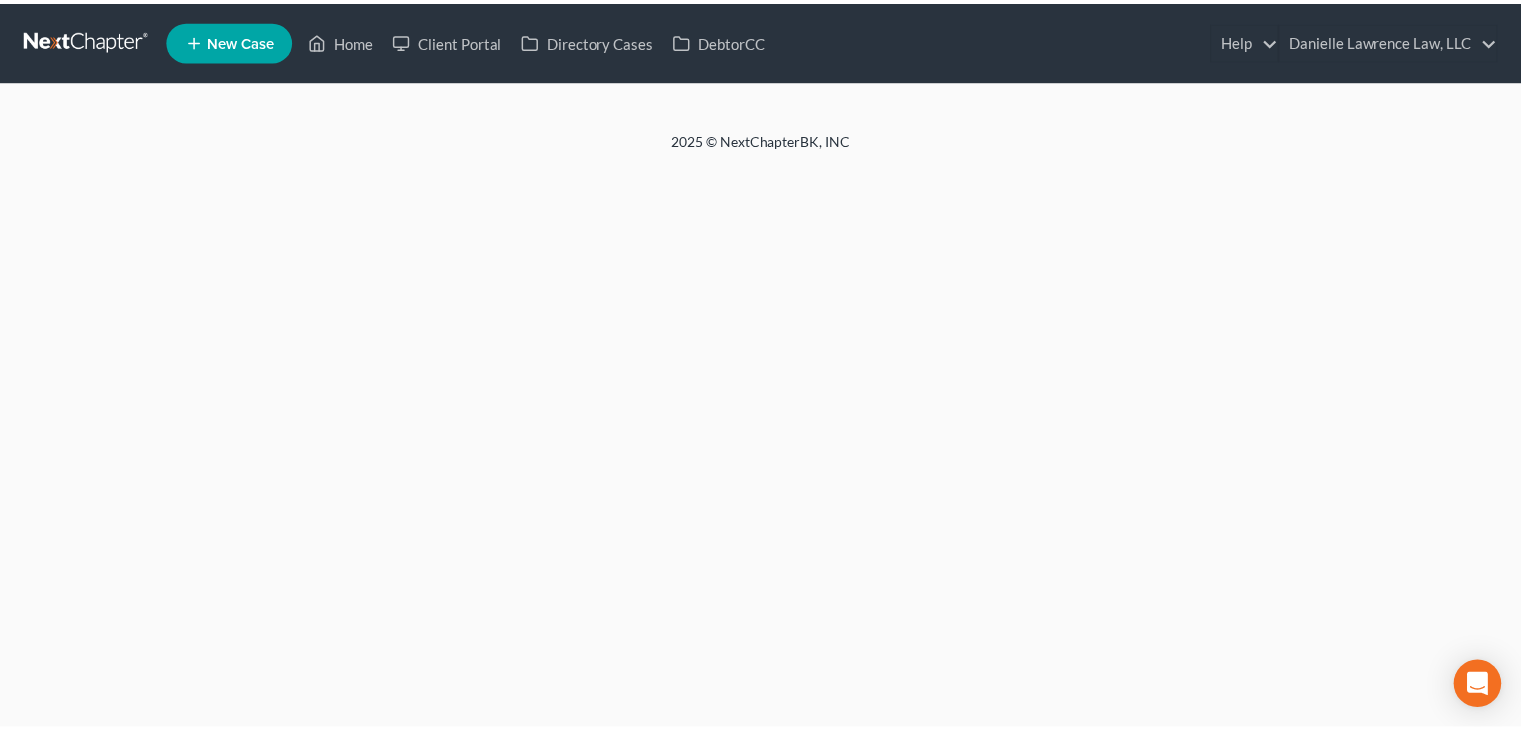 scroll, scrollTop: 0, scrollLeft: 0, axis: both 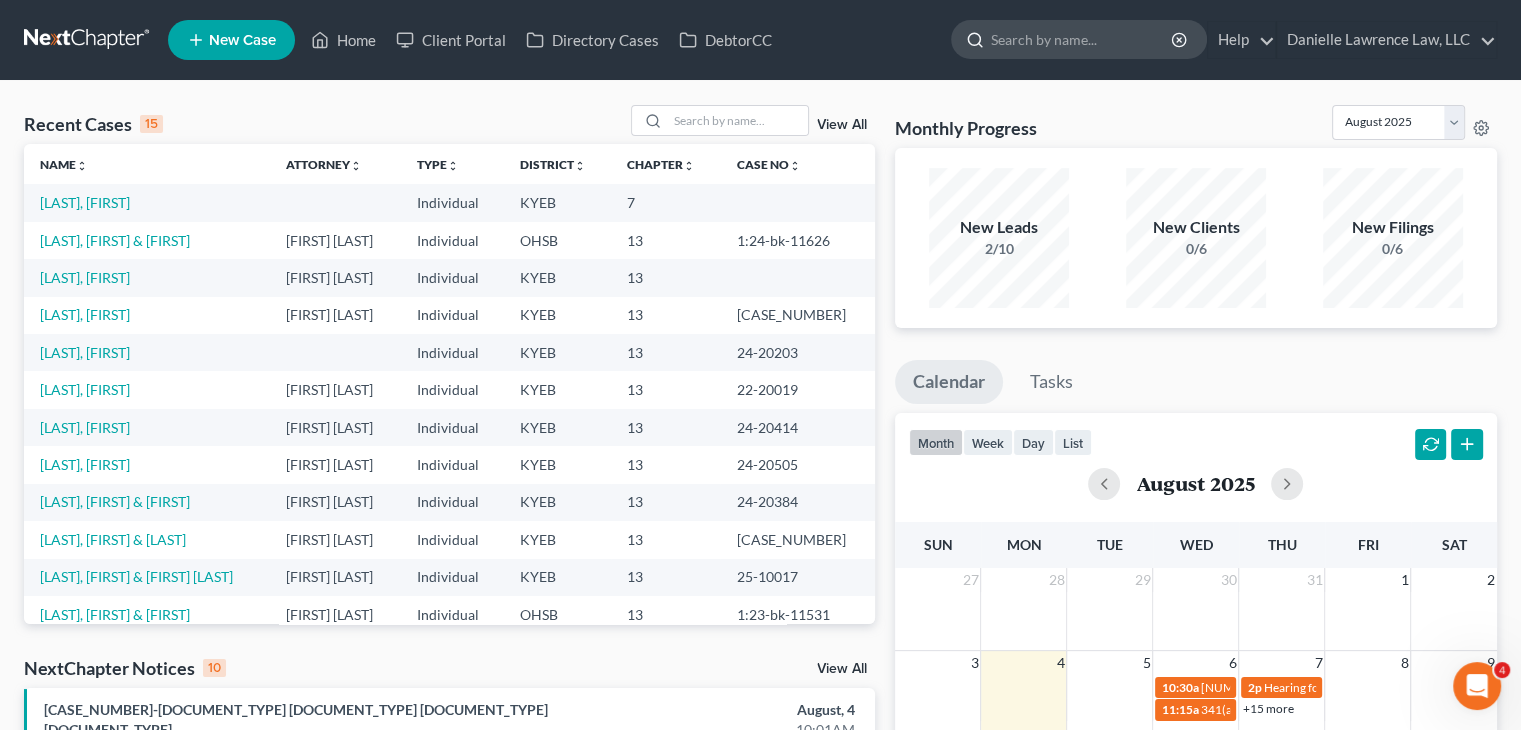click at bounding box center [1082, 39] 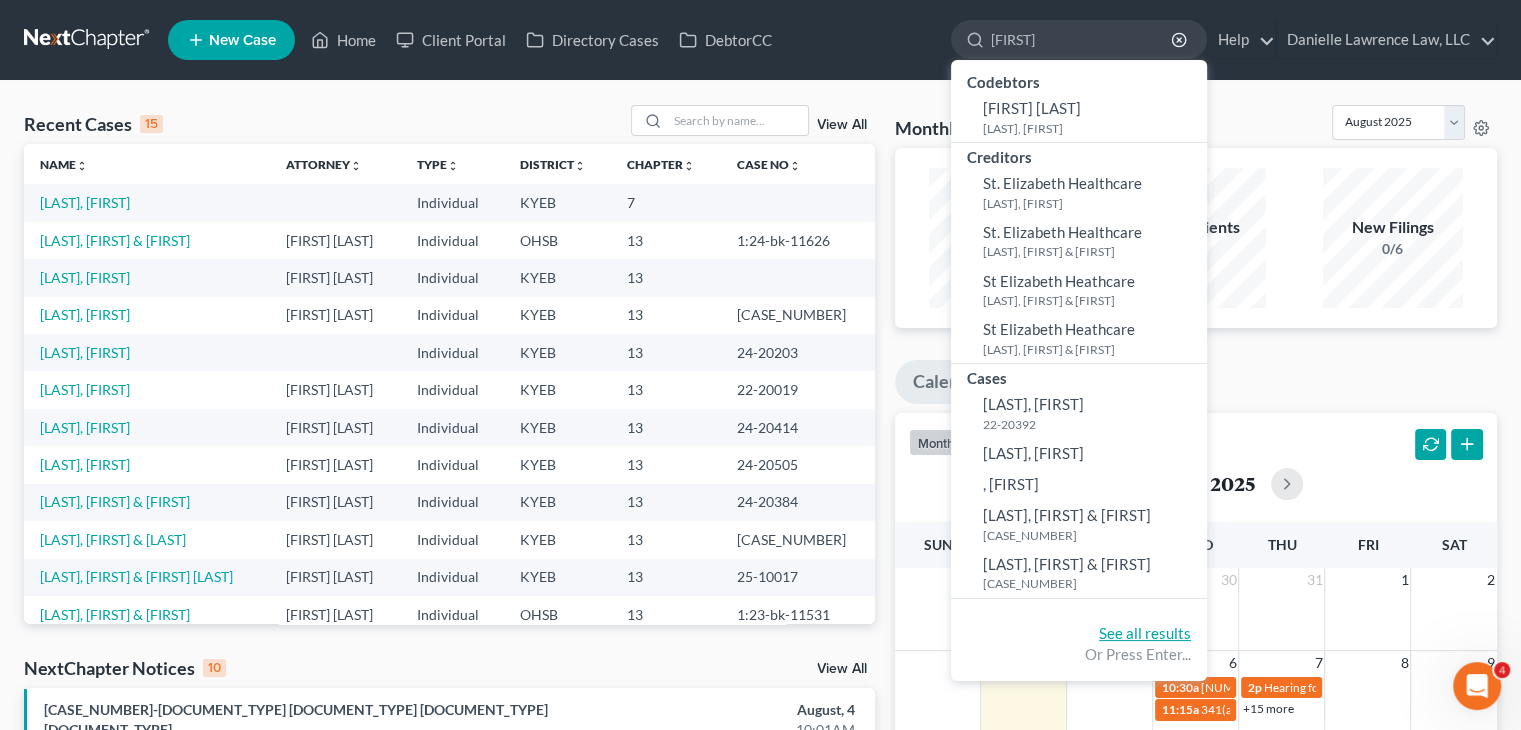 type on "[FIRST]" 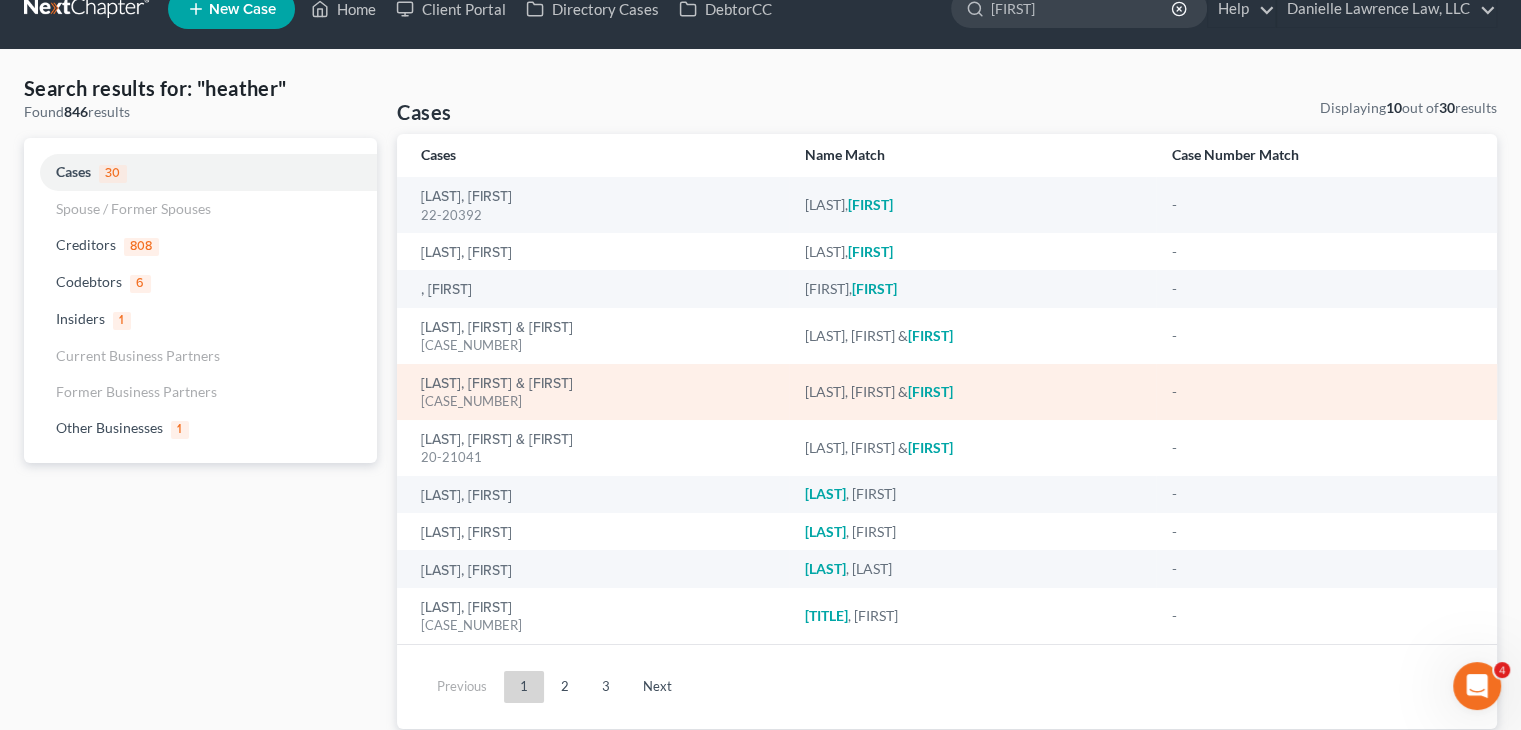 scroll, scrollTop: 32, scrollLeft: 0, axis: vertical 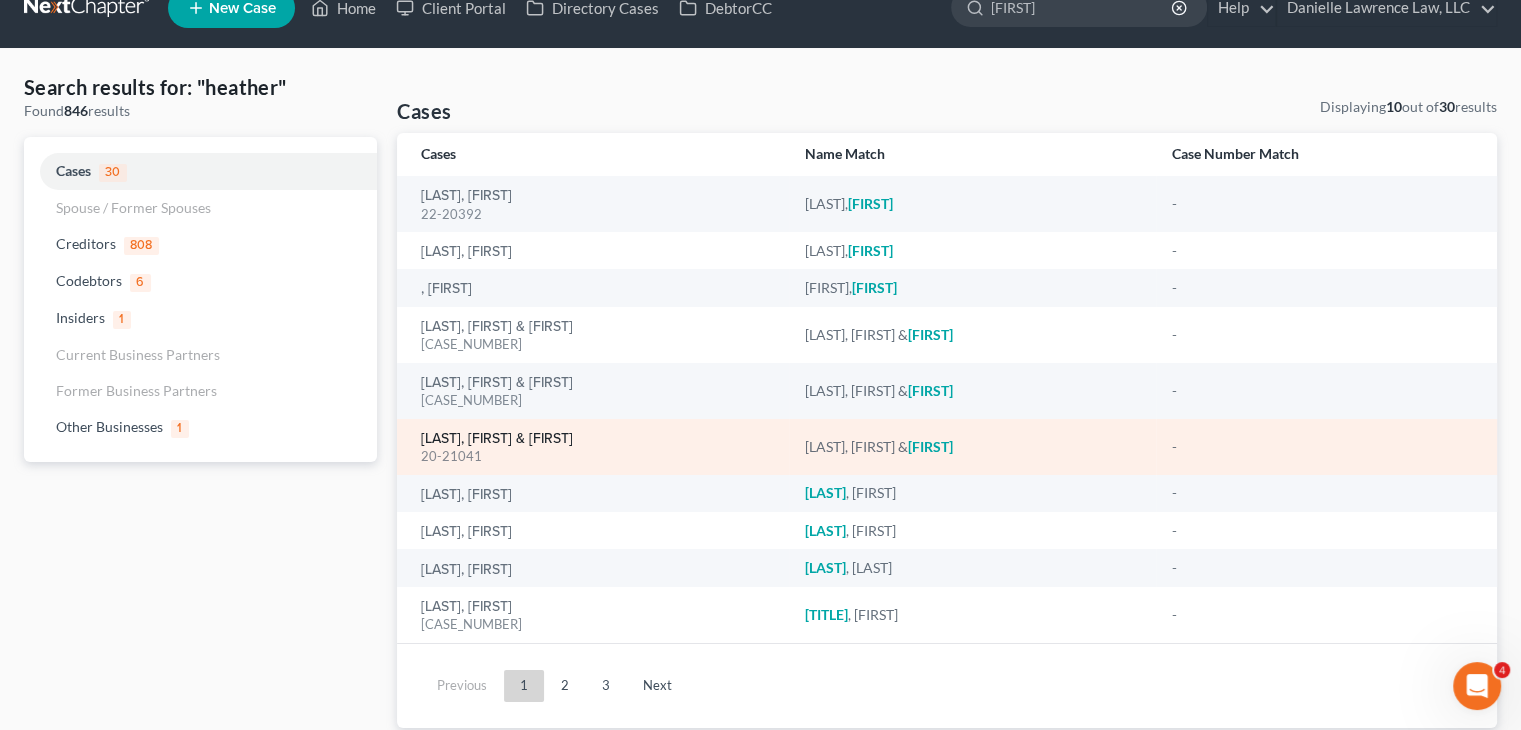click on "[LAST], [FIRST] & [FIRST]" at bounding box center (497, 439) 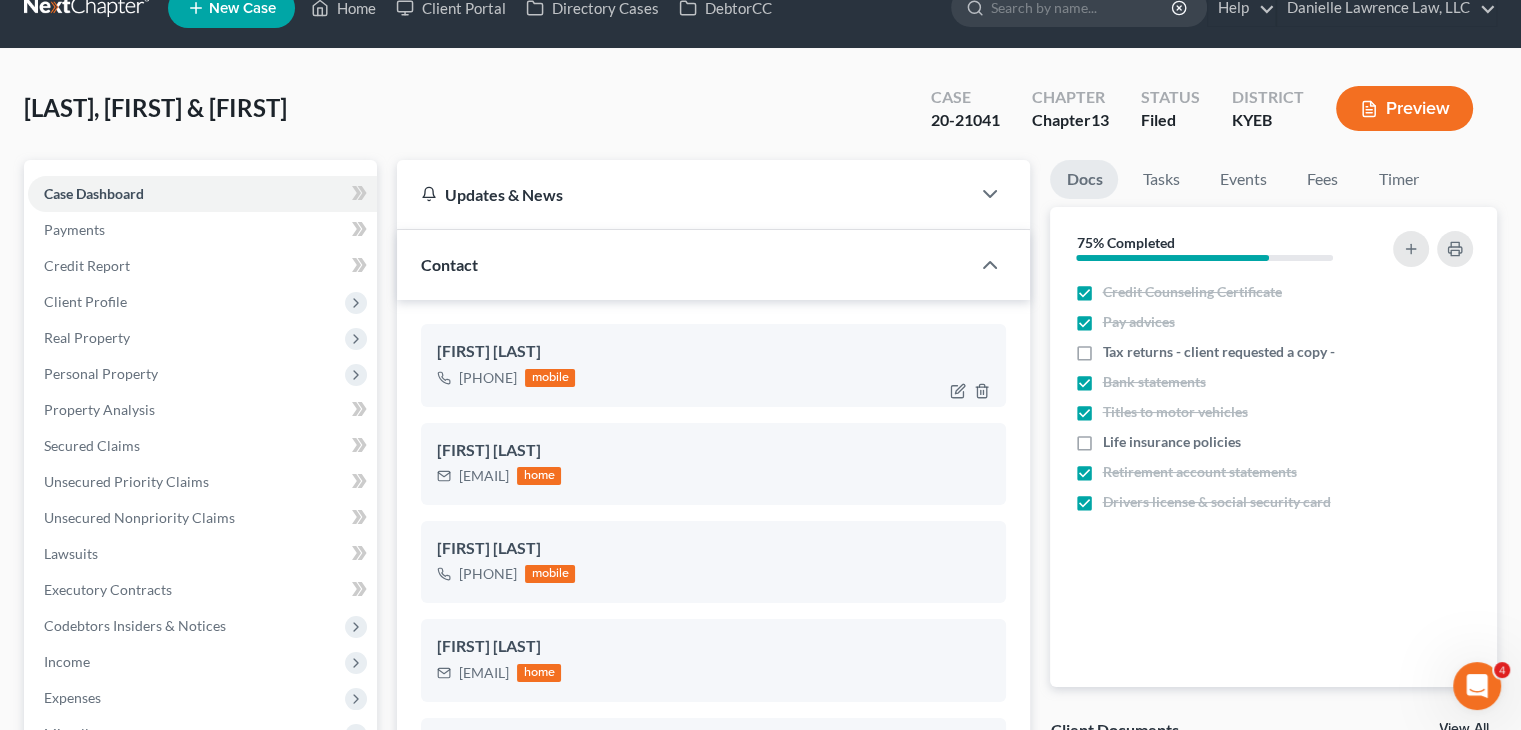 scroll, scrollTop: 252, scrollLeft: 0, axis: vertical 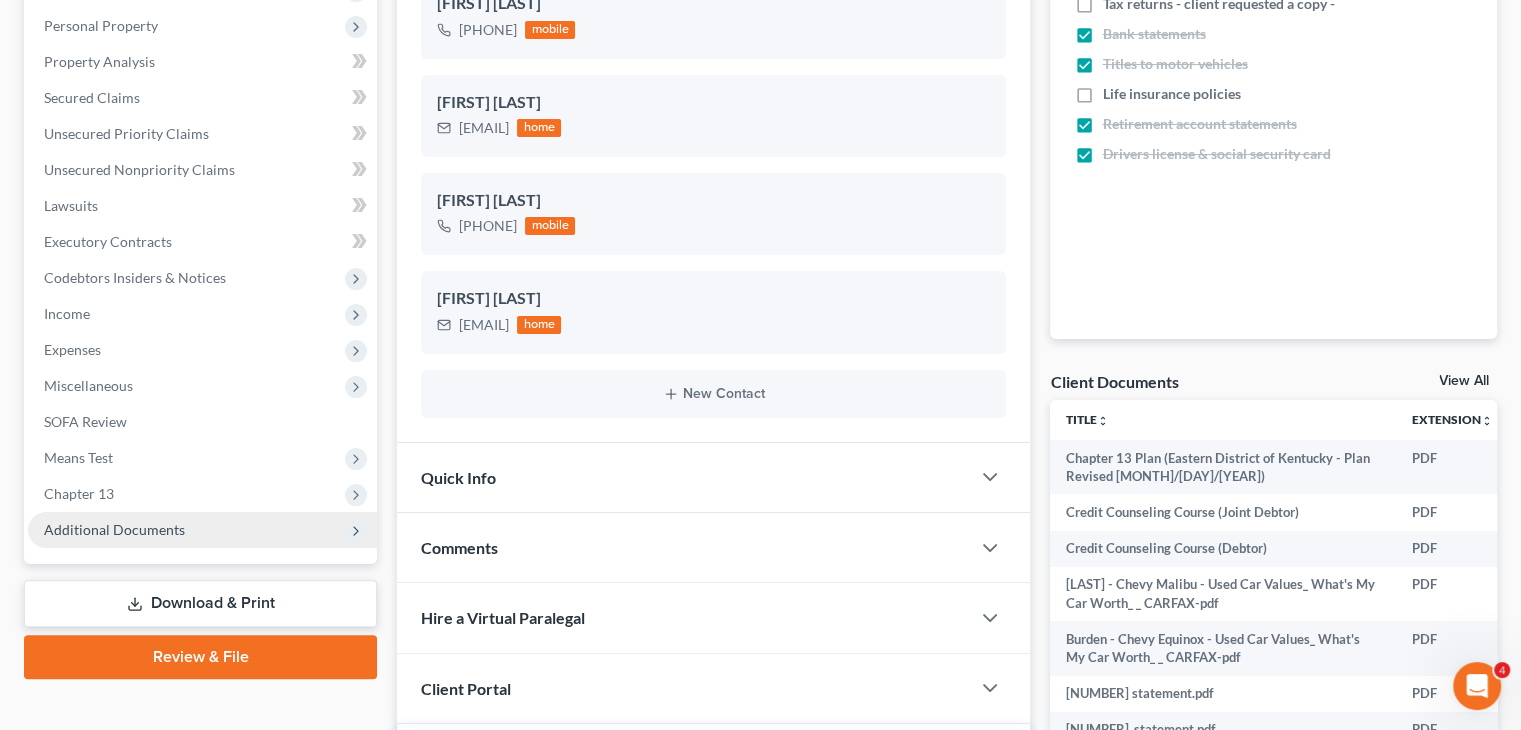 click on "Additional Documents" at bounding box center [202, 530] 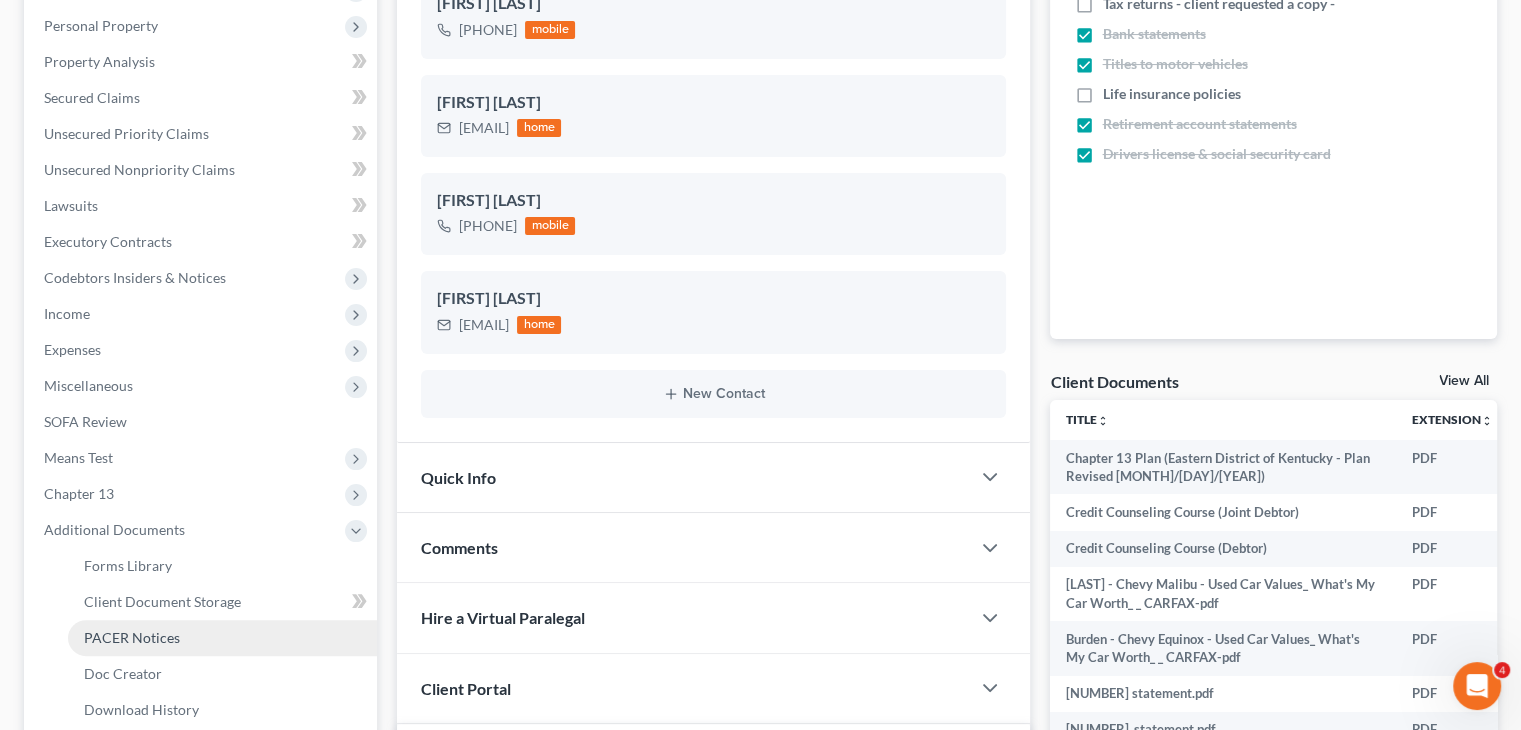 click on "PACER Notices" at bounding box center [132, 637] 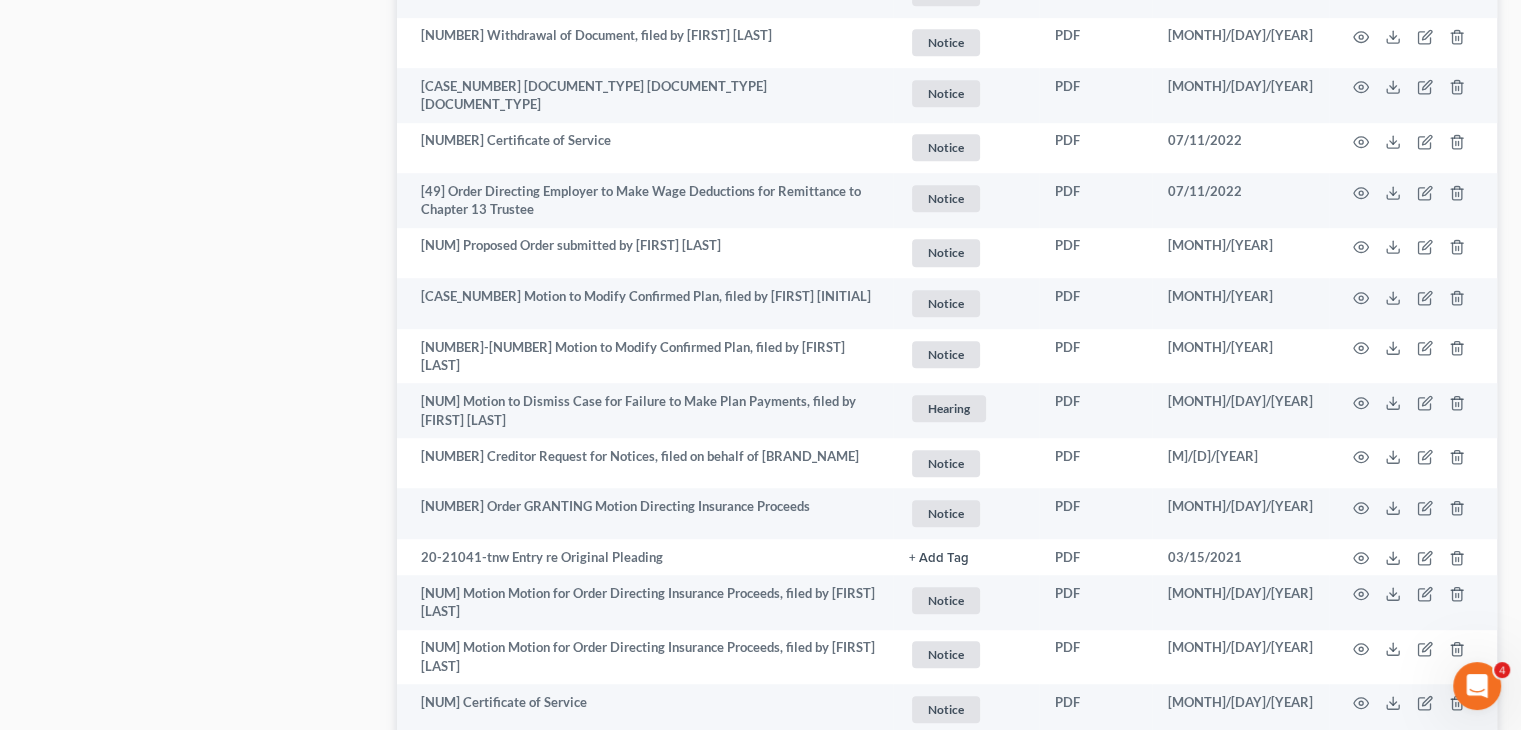 scroll, scrollTop: 1258, scrollLeft: 0, axis: vertical 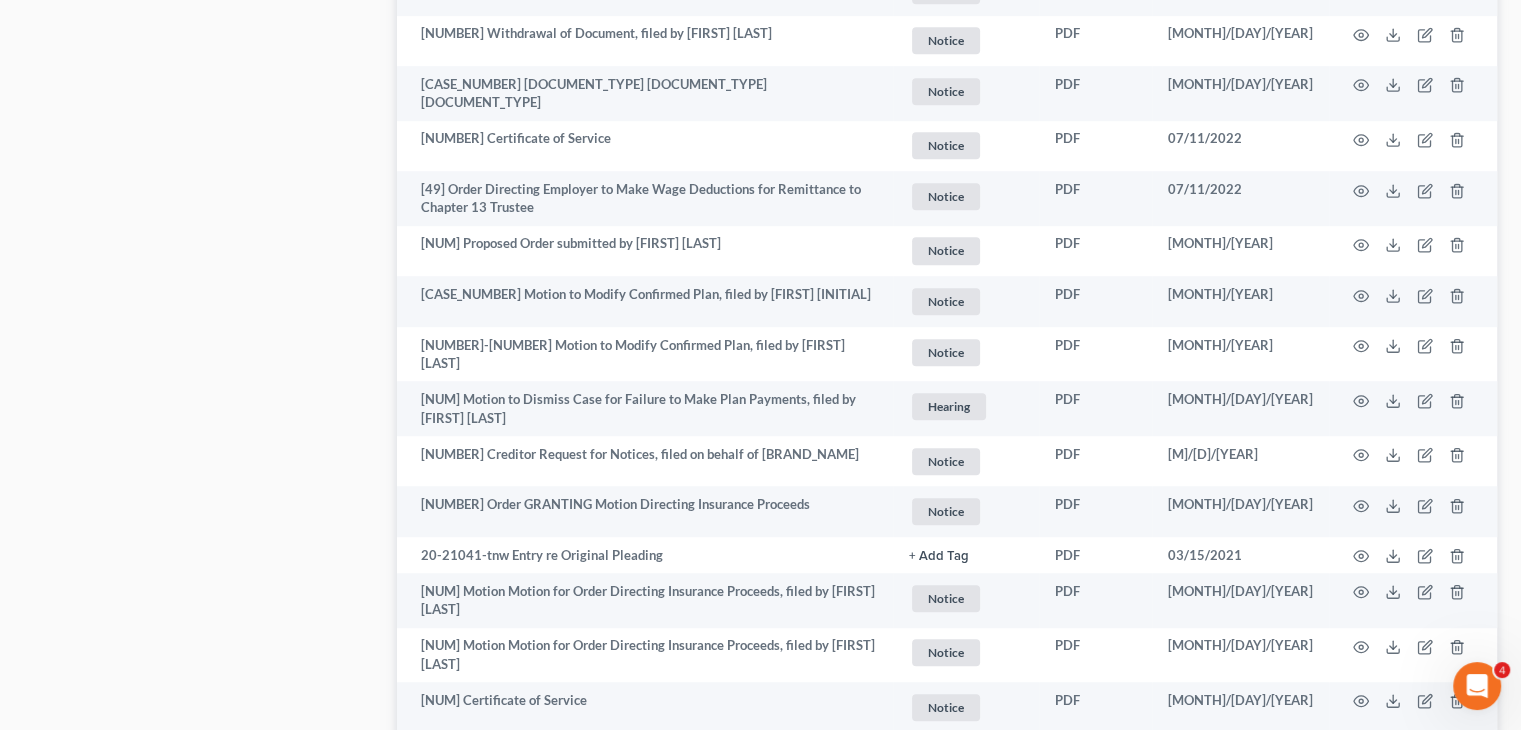 click on "+ Add Tag Select an option or create one Bank Statement Credit Counseling Certificate Form [NUMBER] Hearing Notice paystub Proof of Claim Stocks Taxes" at bounding box center (966, 555) 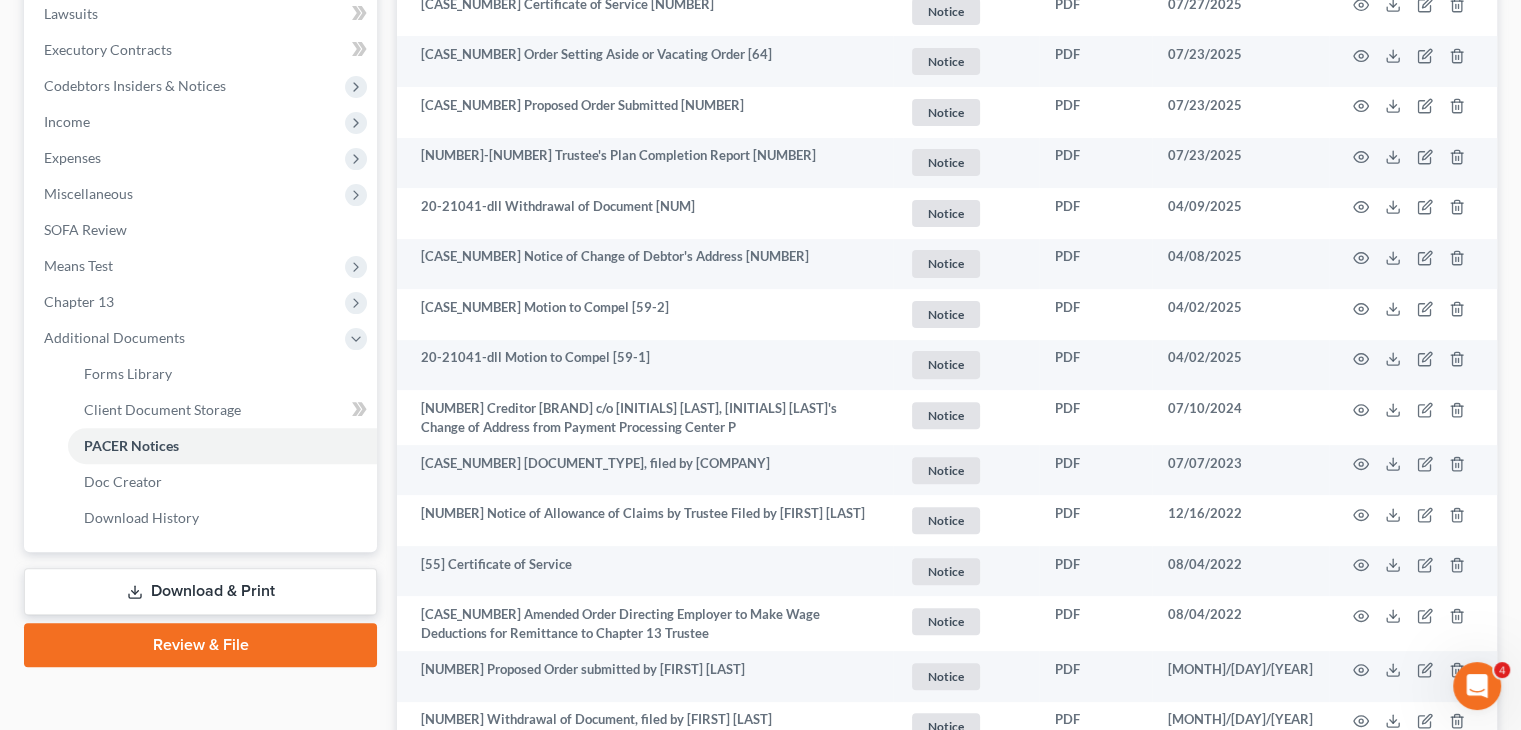 scroll, scrollTop: 0, scrollLeft: 0, axis: both 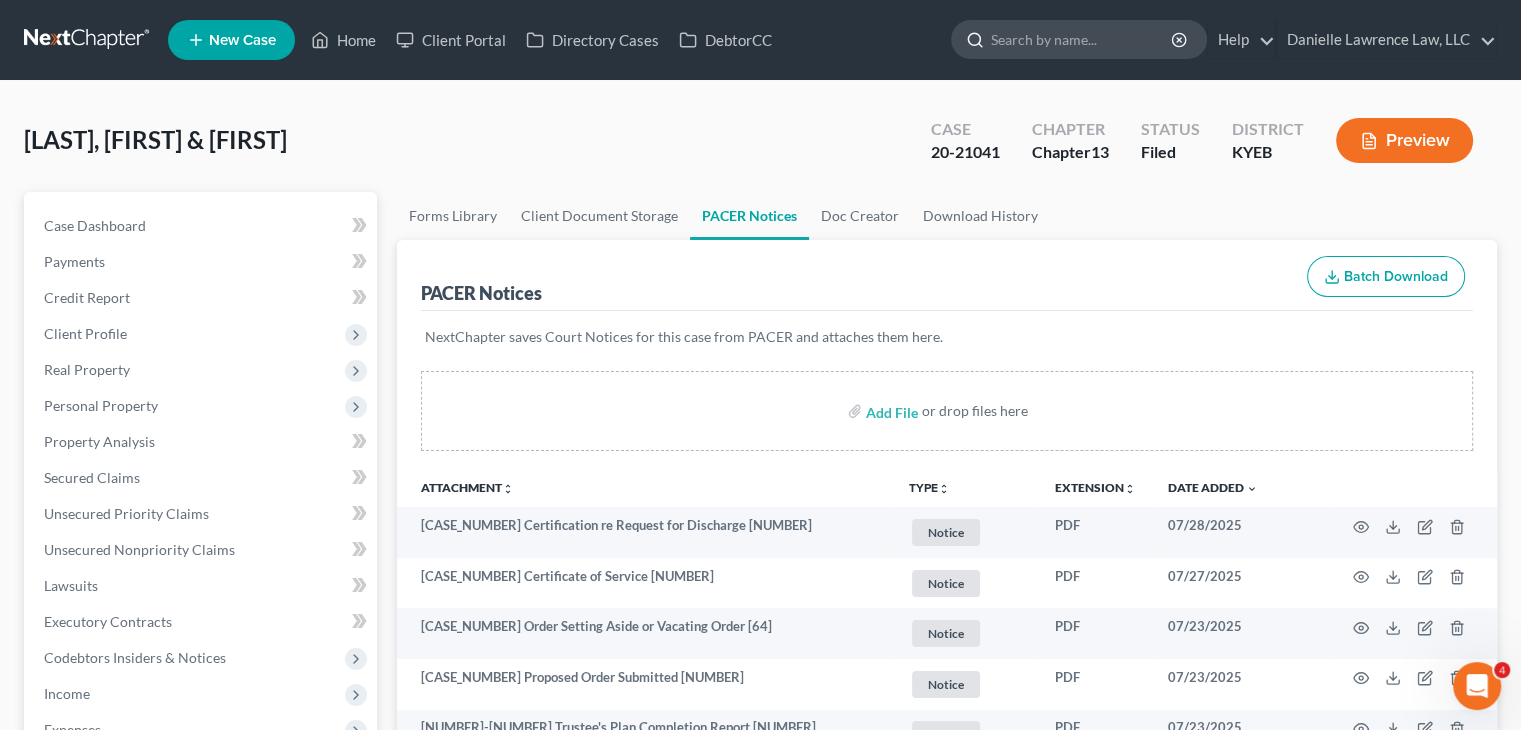 click at bounding box center [1082, 39] 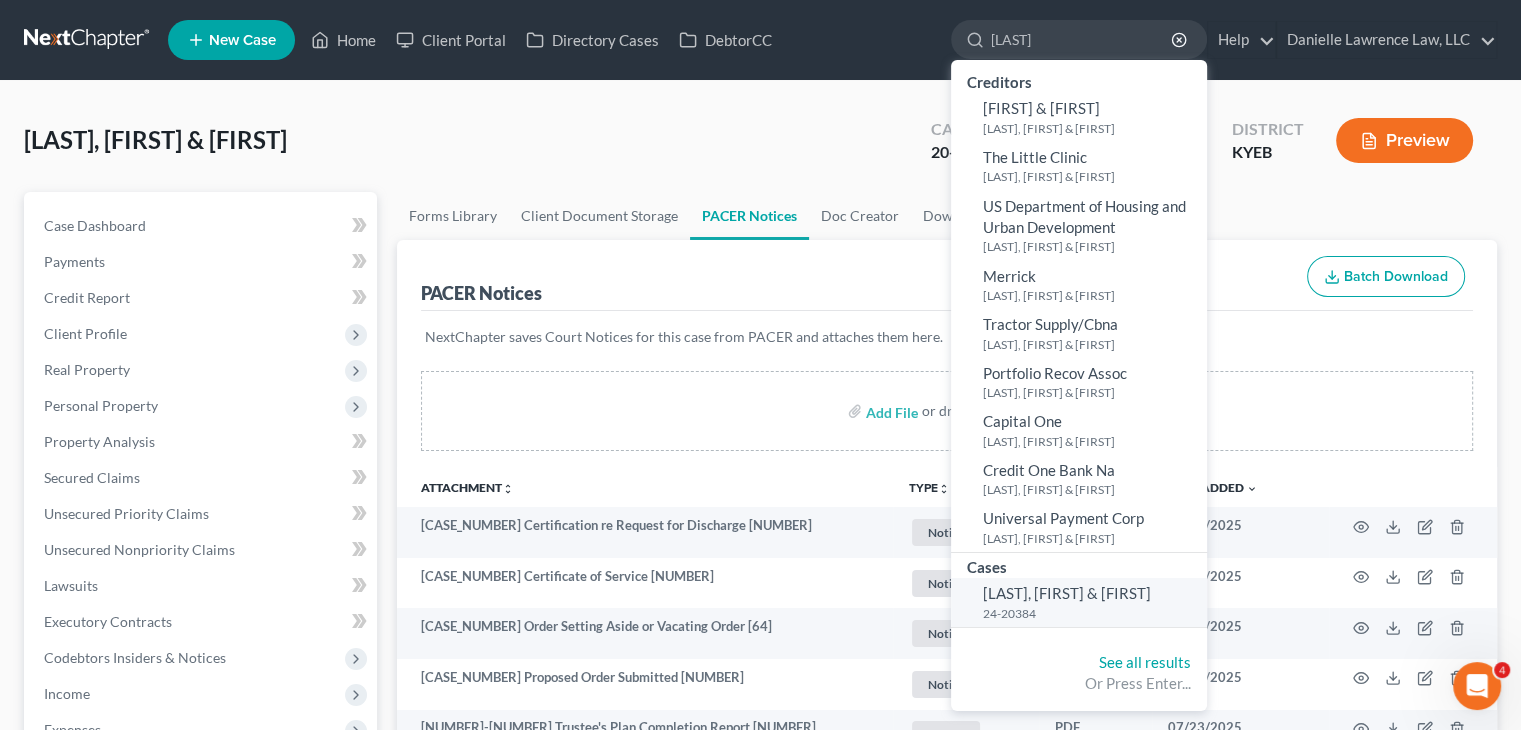 type on "[LAST]" 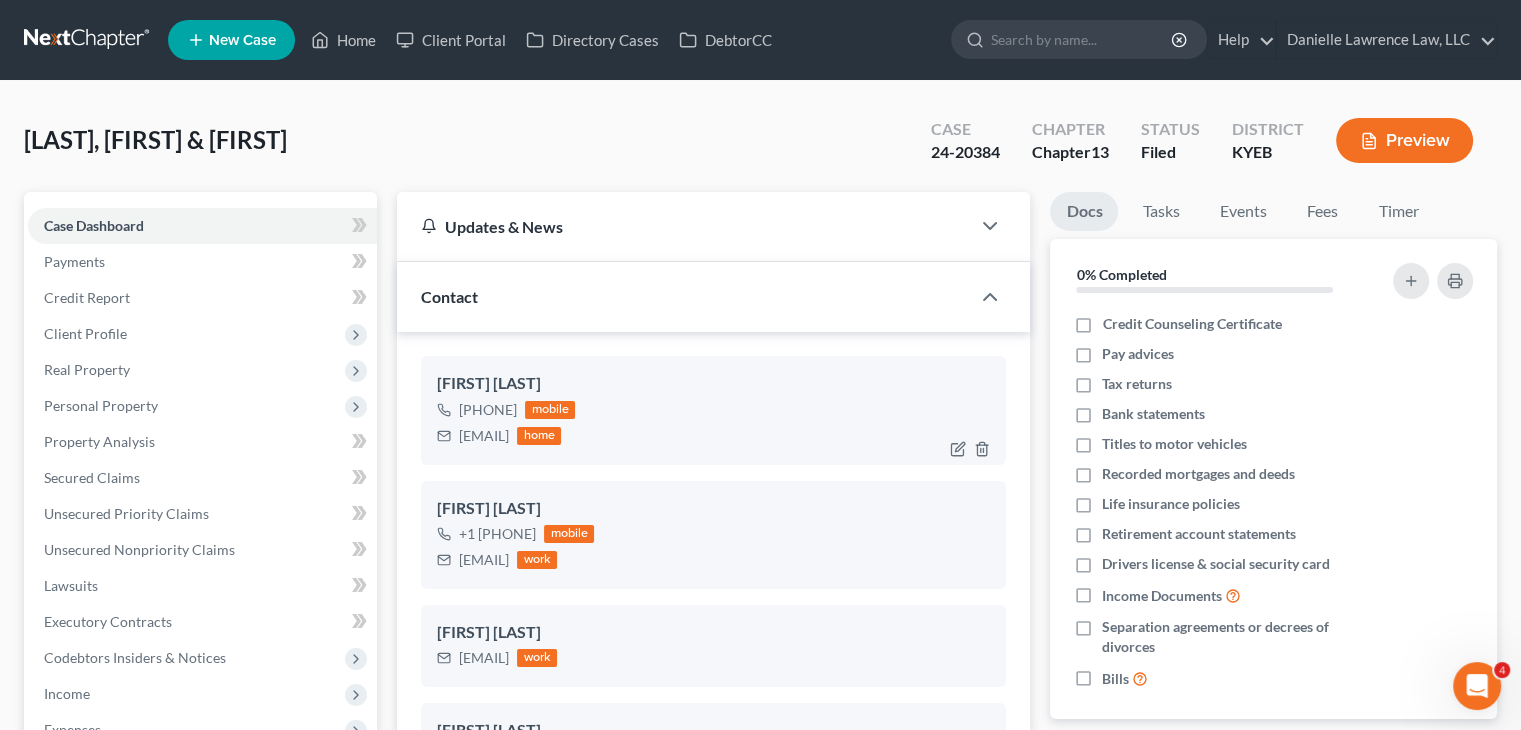 scroll, scrollTop: 560, scrollLeft: 0, axis: vertical 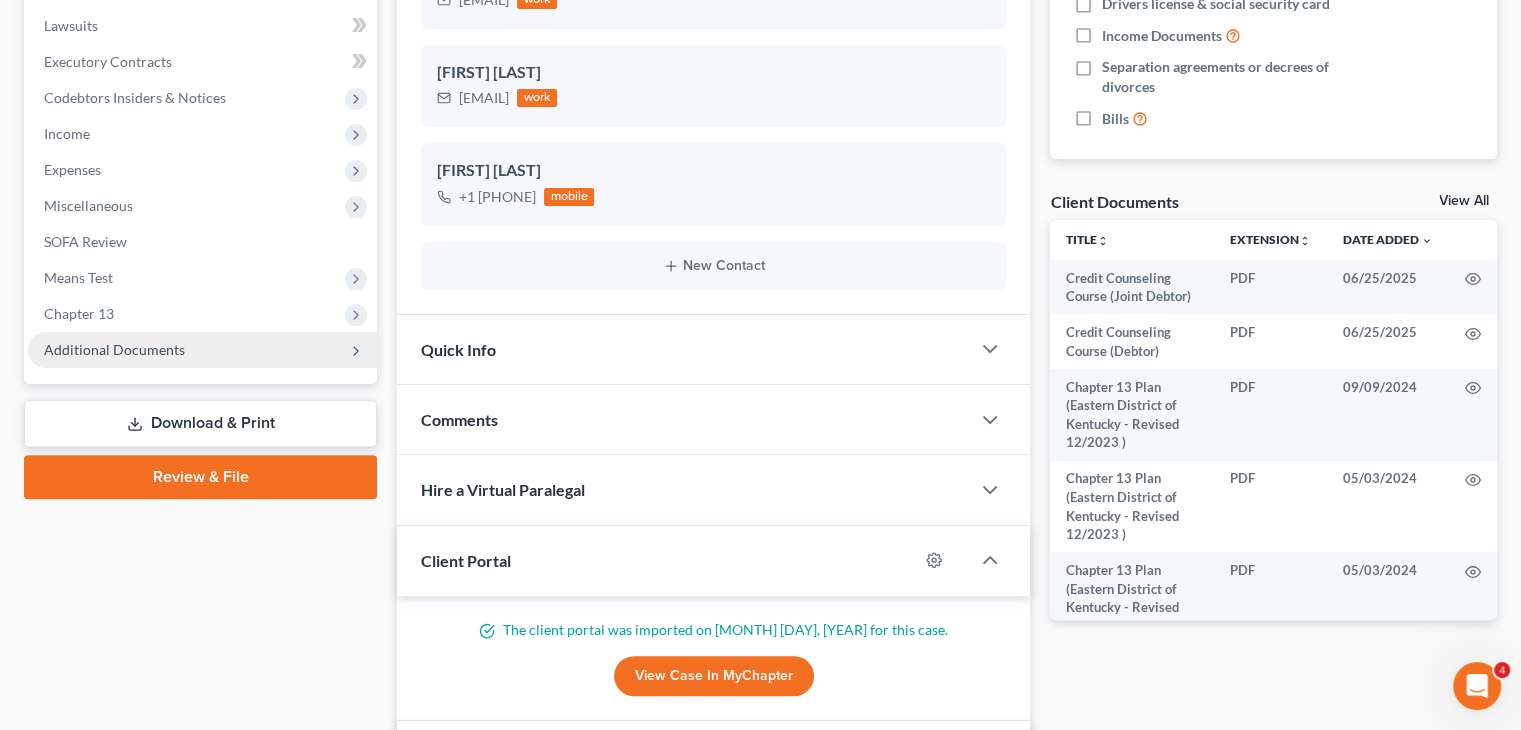 click on "Additional Documents" at bounding box center [202, 350] 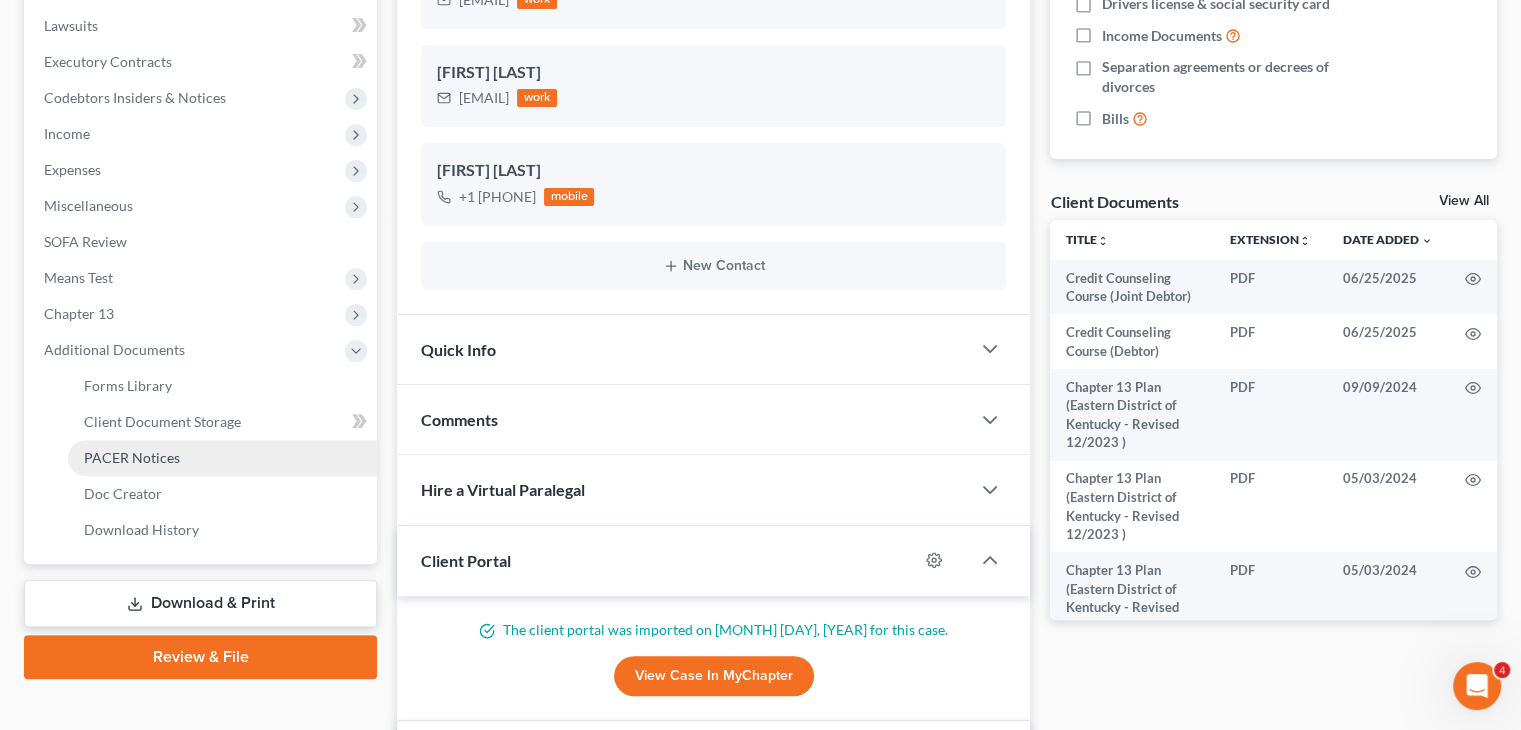 click on "PACER Notices" at bounding box center (132, 457) 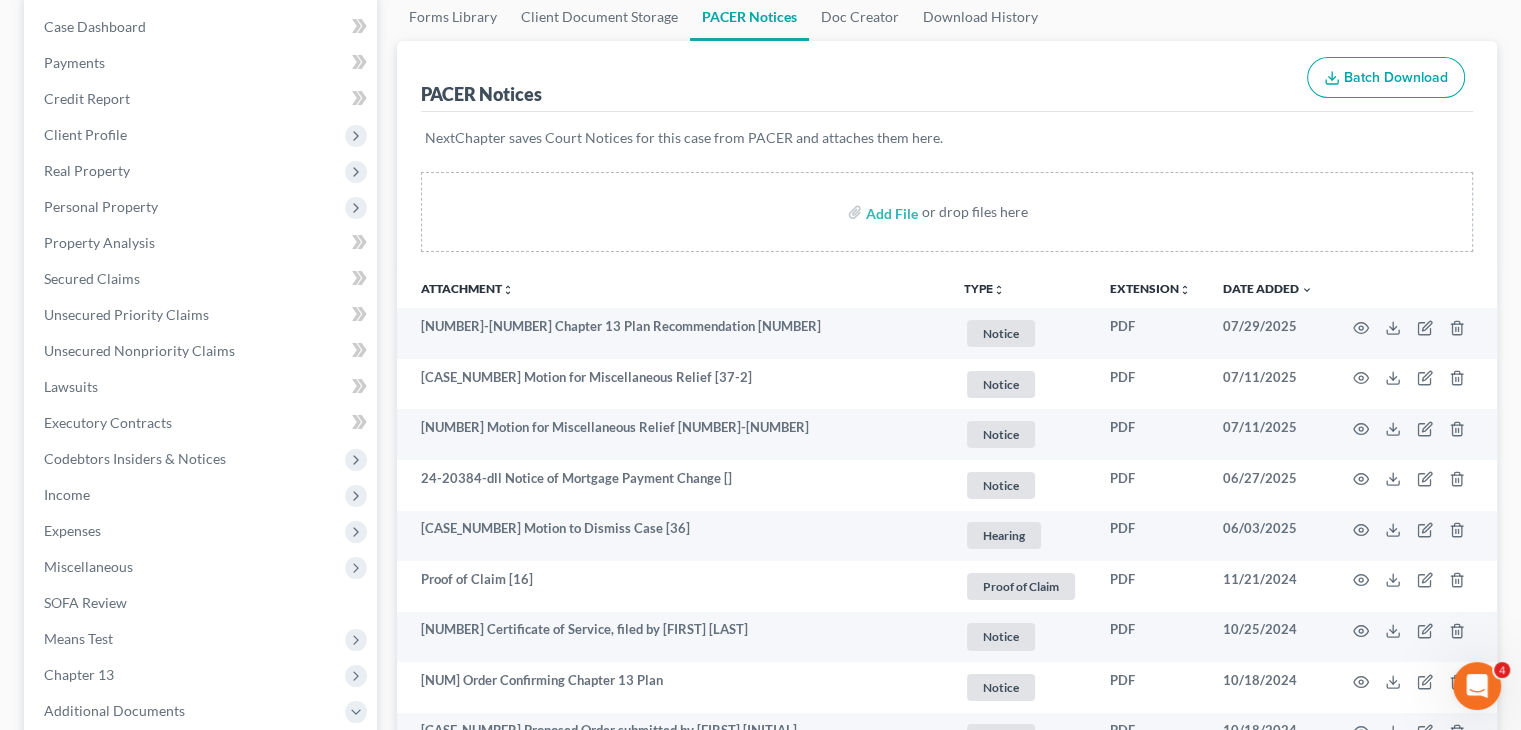 scroll, scrollTop: 200, scrollLeft: 0, axis: vertical 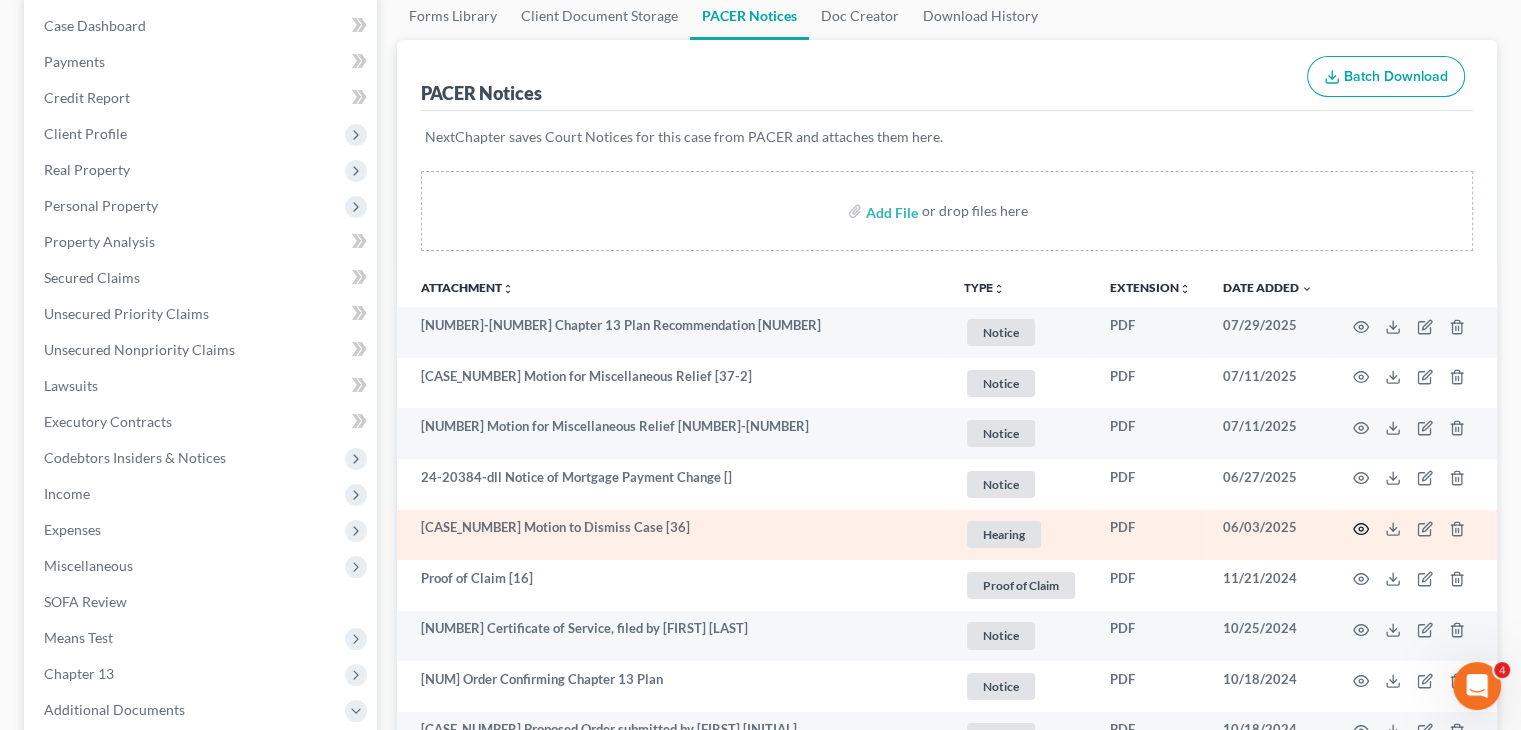 click 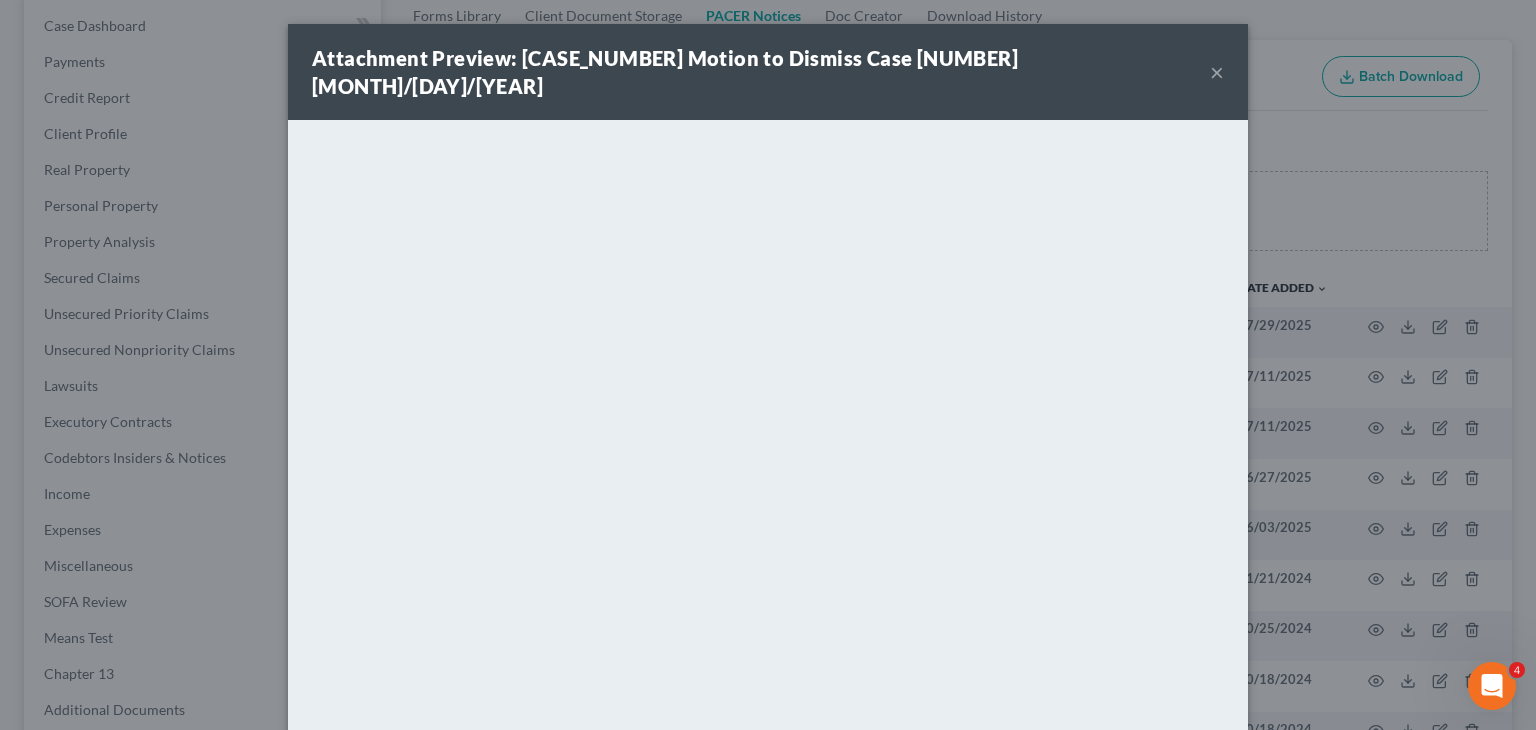 click on "×" at bounding box center (1217, 72) 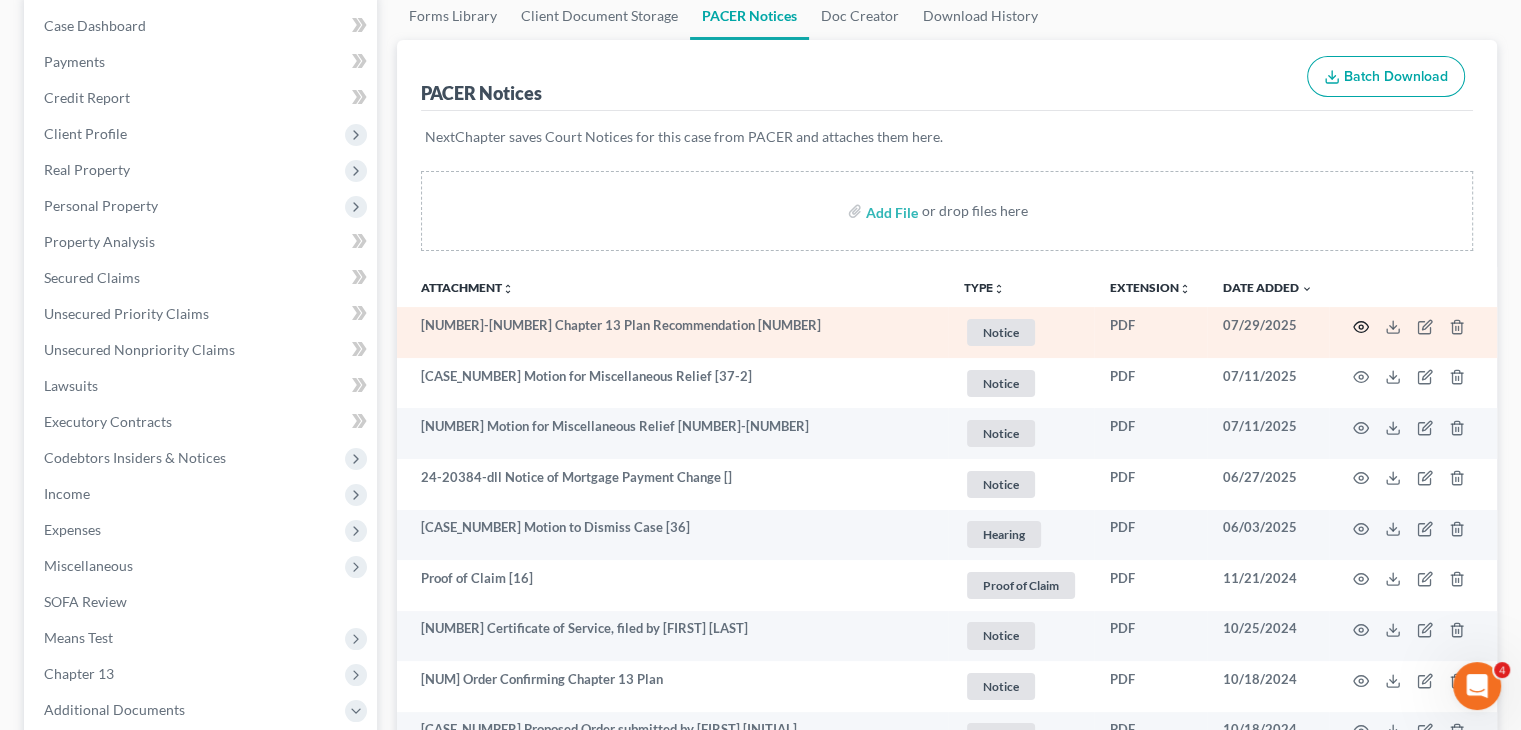 click 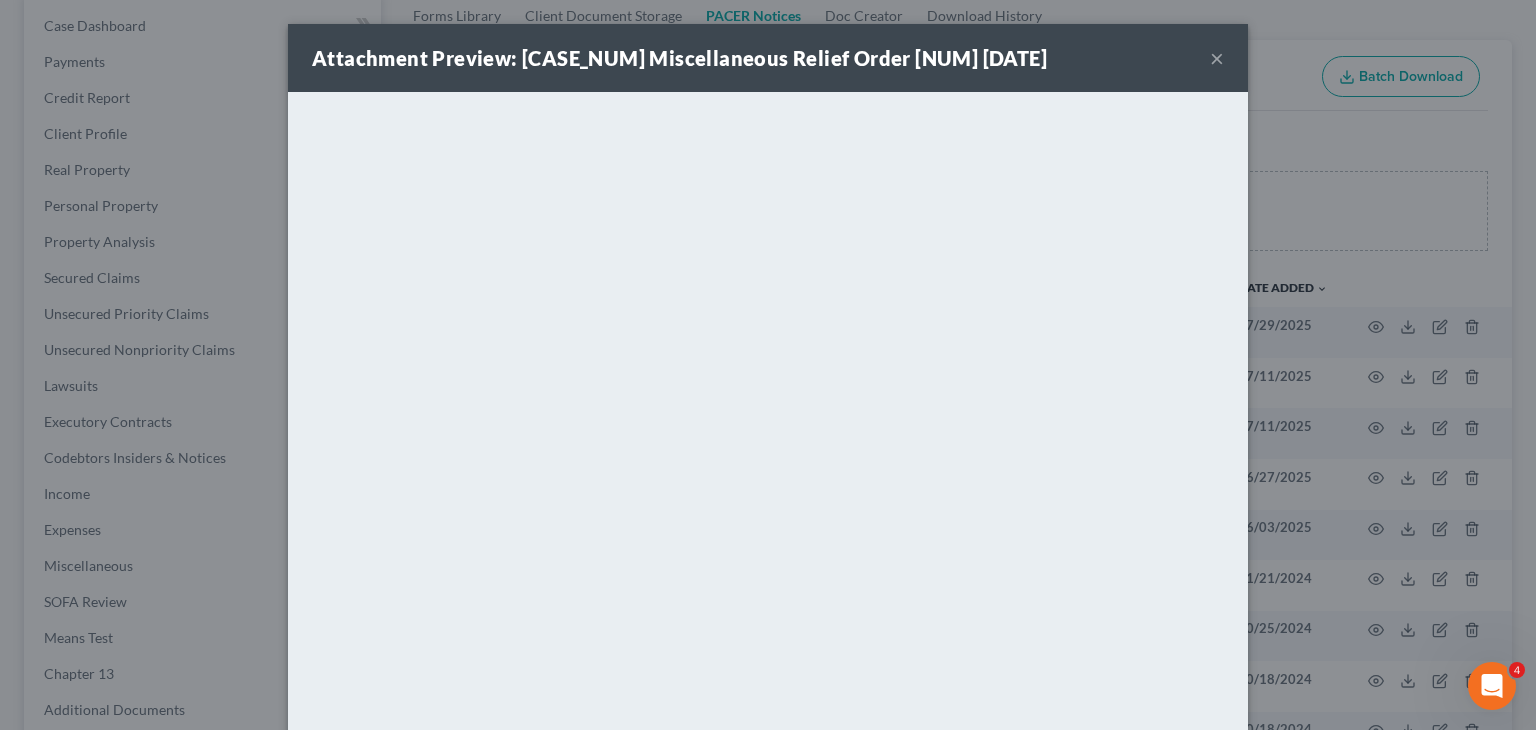 click on "×" at bounding box center (1217, 58) 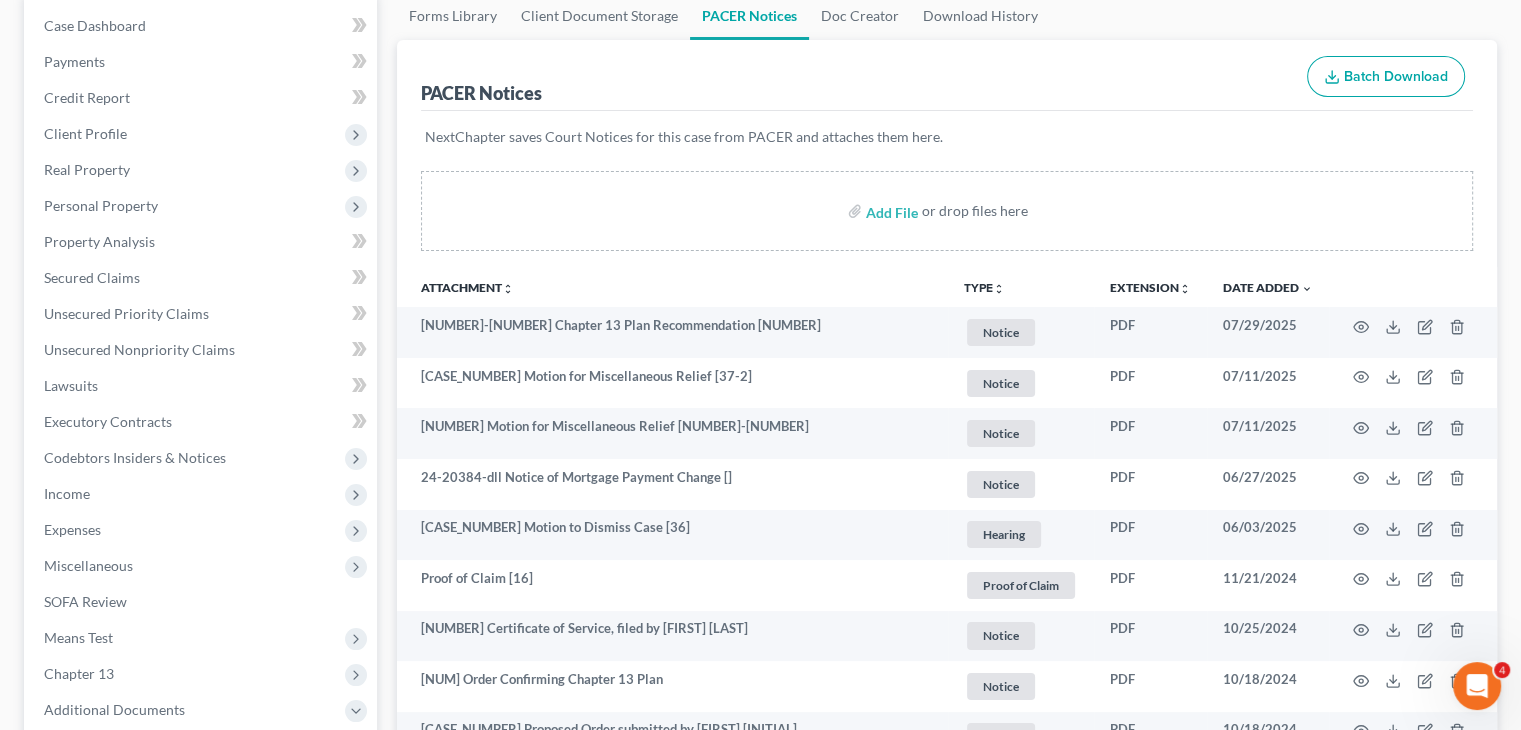 scroll, scrollTop: 0, scrollLeft: 0, axis: both 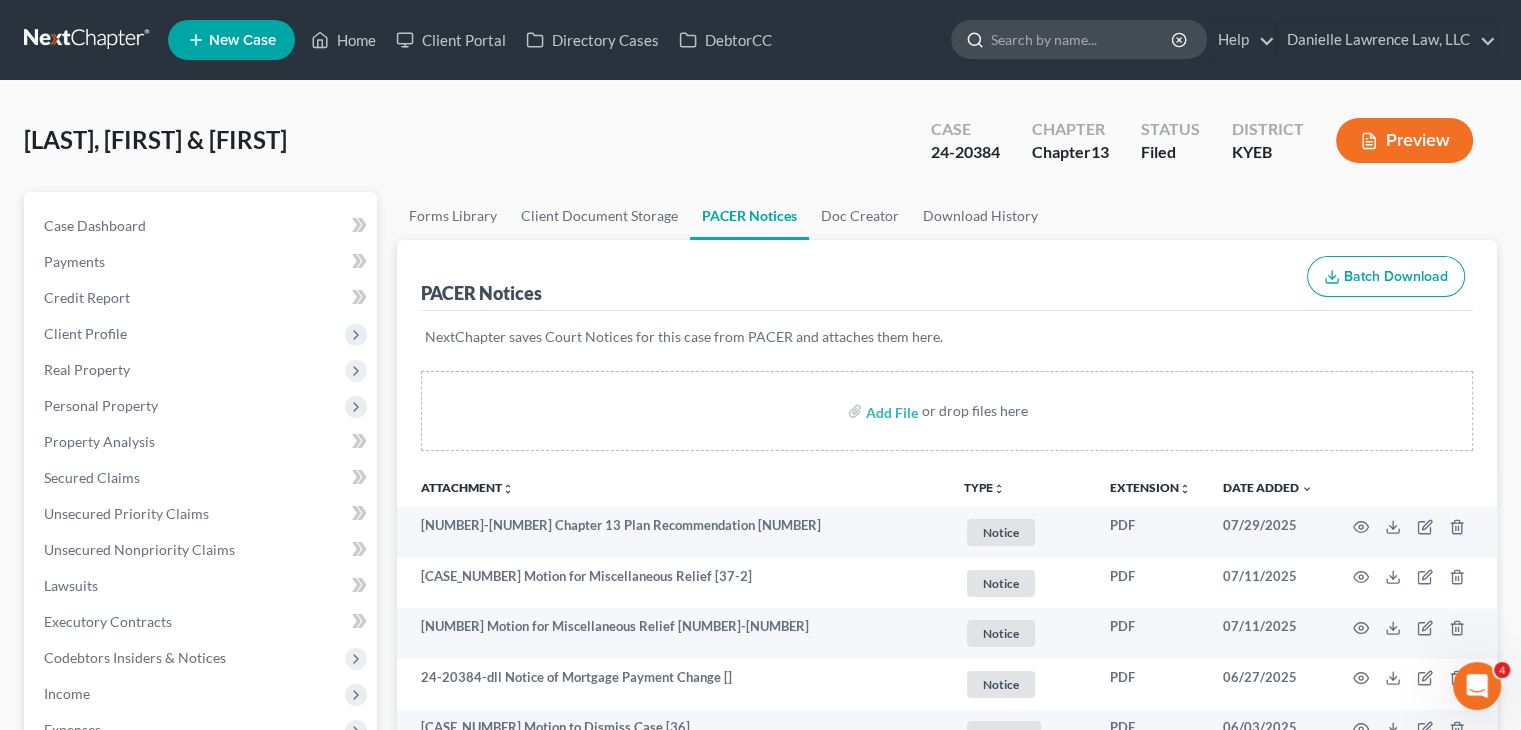 click at bounding box center (1082, 39) 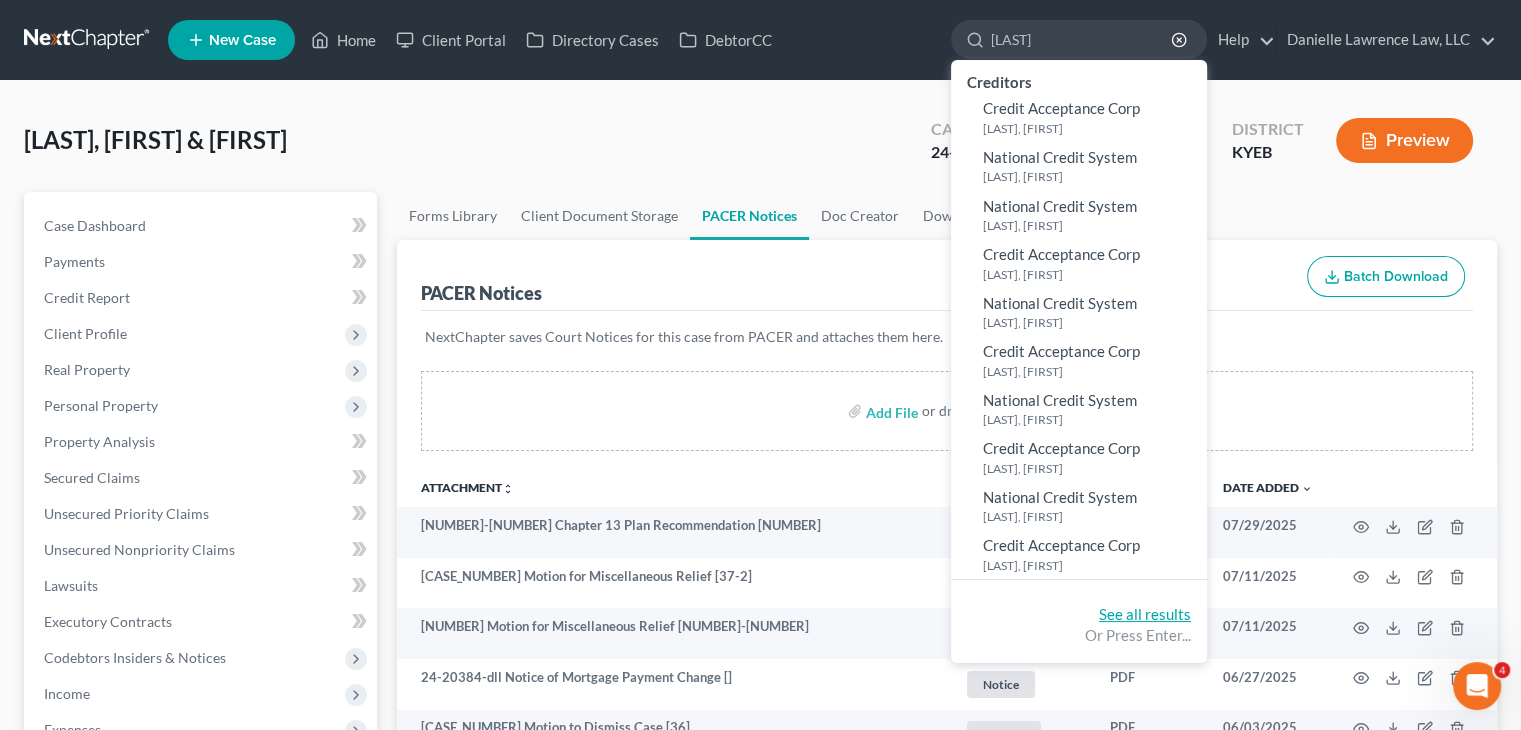 type on "[LAST]" 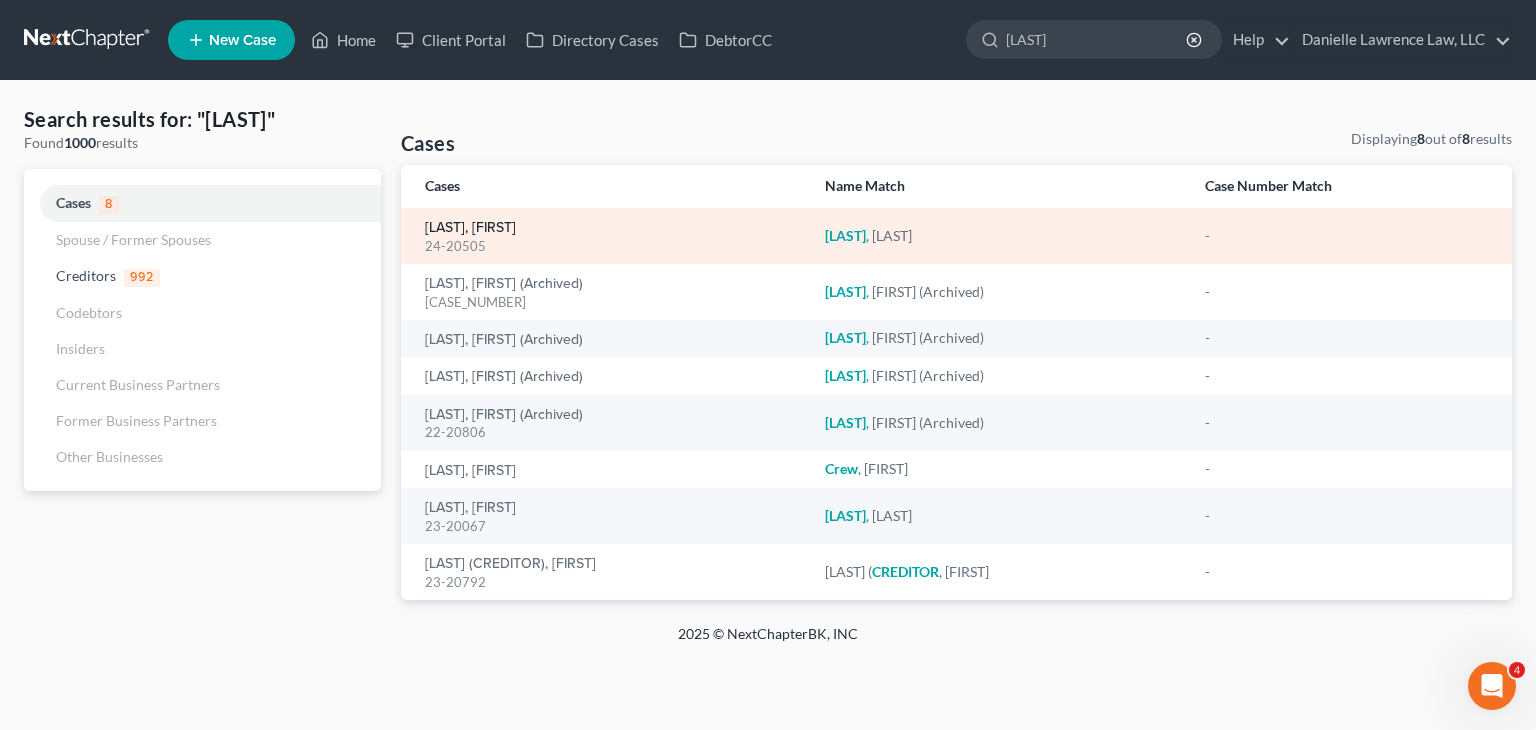 click on "[LAST], [FIRST]" at bounding box center [470, 228] 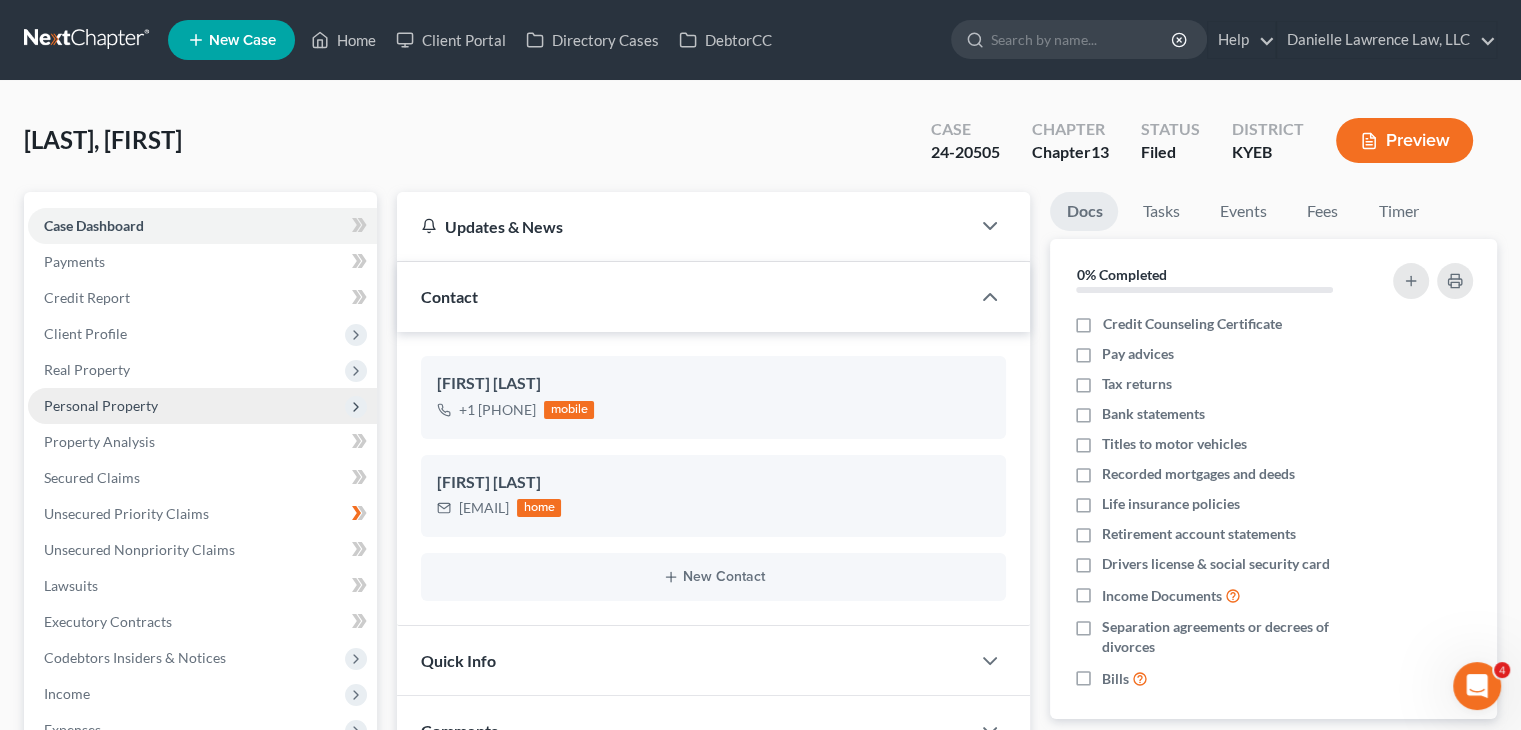 scroll, scrollTop: 7607, scrollLeft: 0, axis: vertical 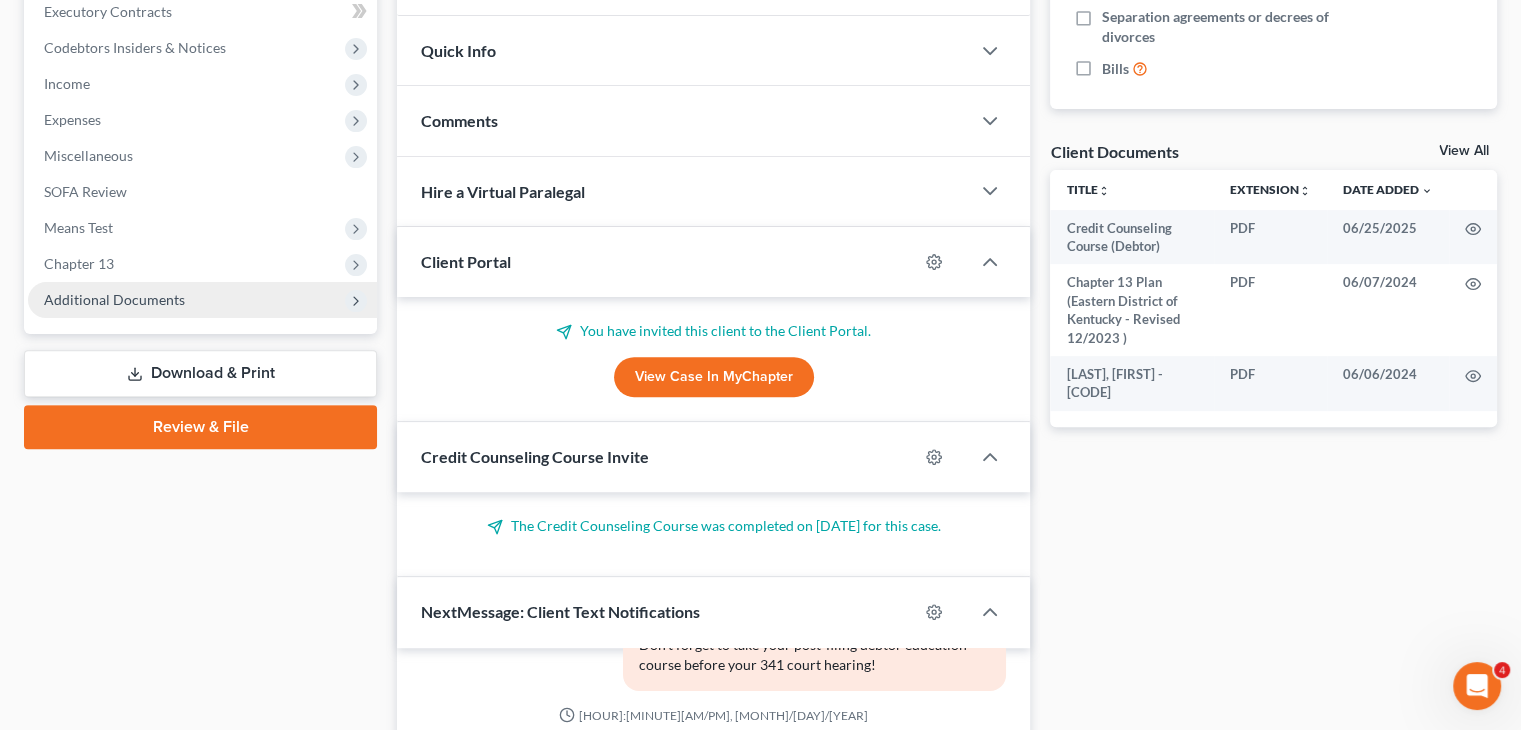 click on "Additional Documents" at bounding box center [114, 299] 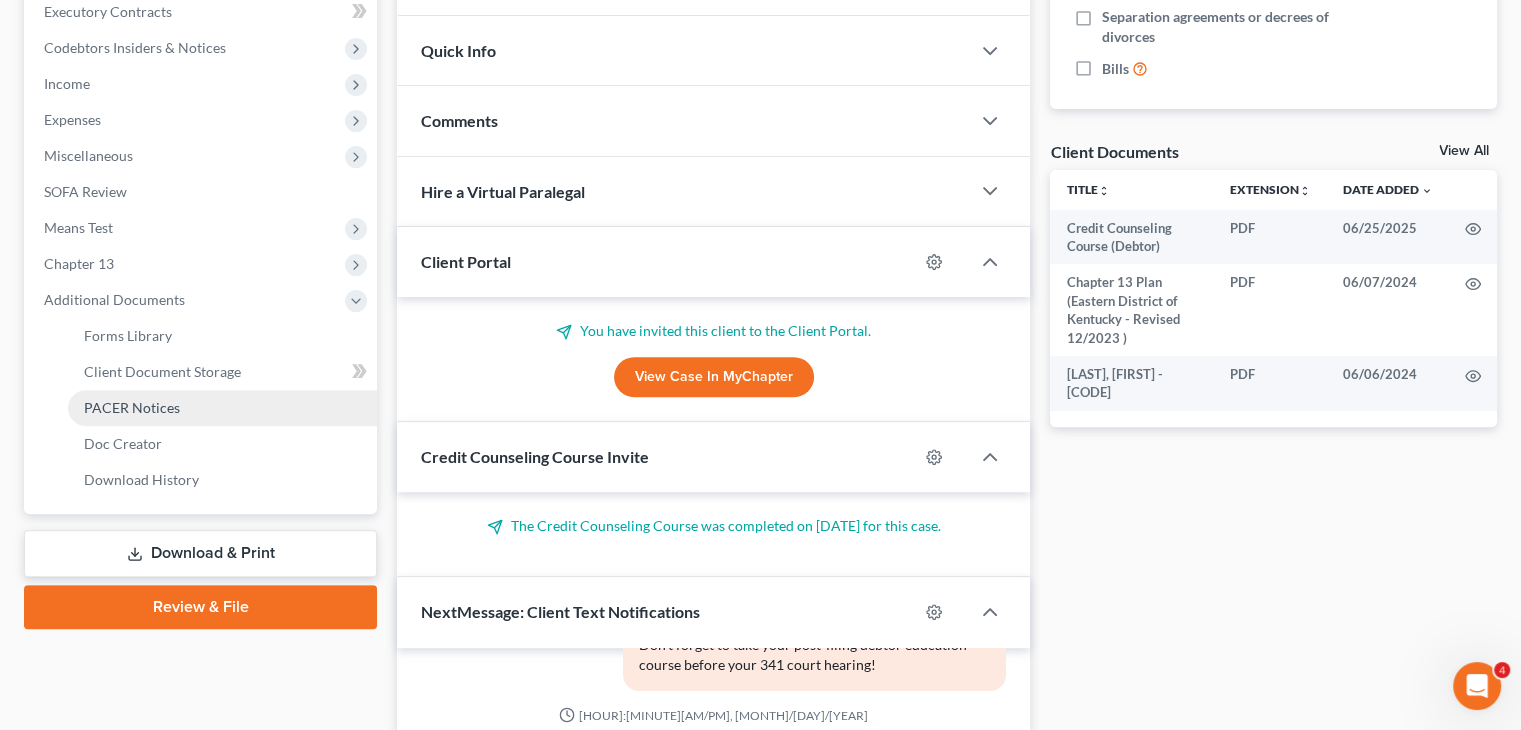 click on "PACER Notices" at bounding box center (222, 408) 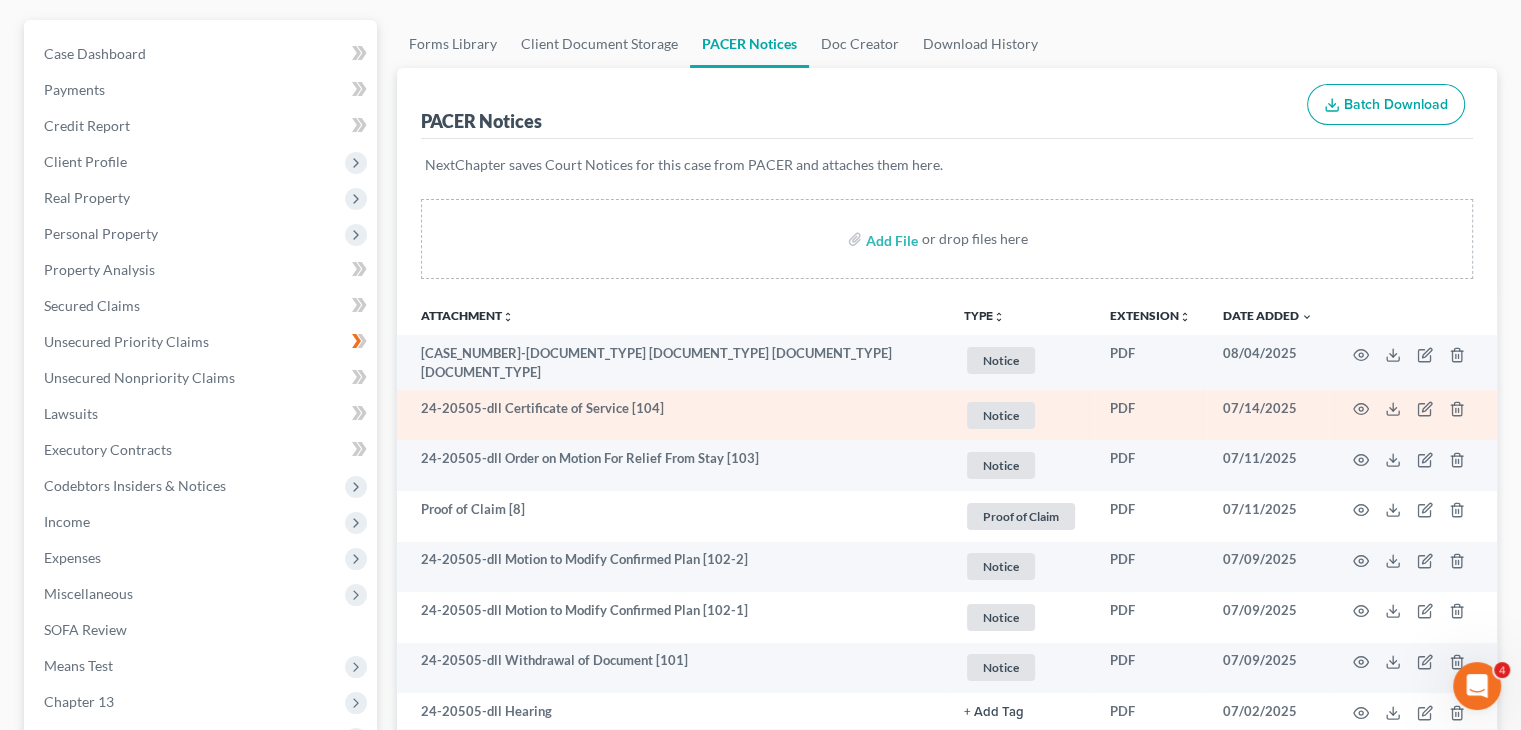 scroll, scrollTop: 174, scrollLeft: 0, axis: vertical 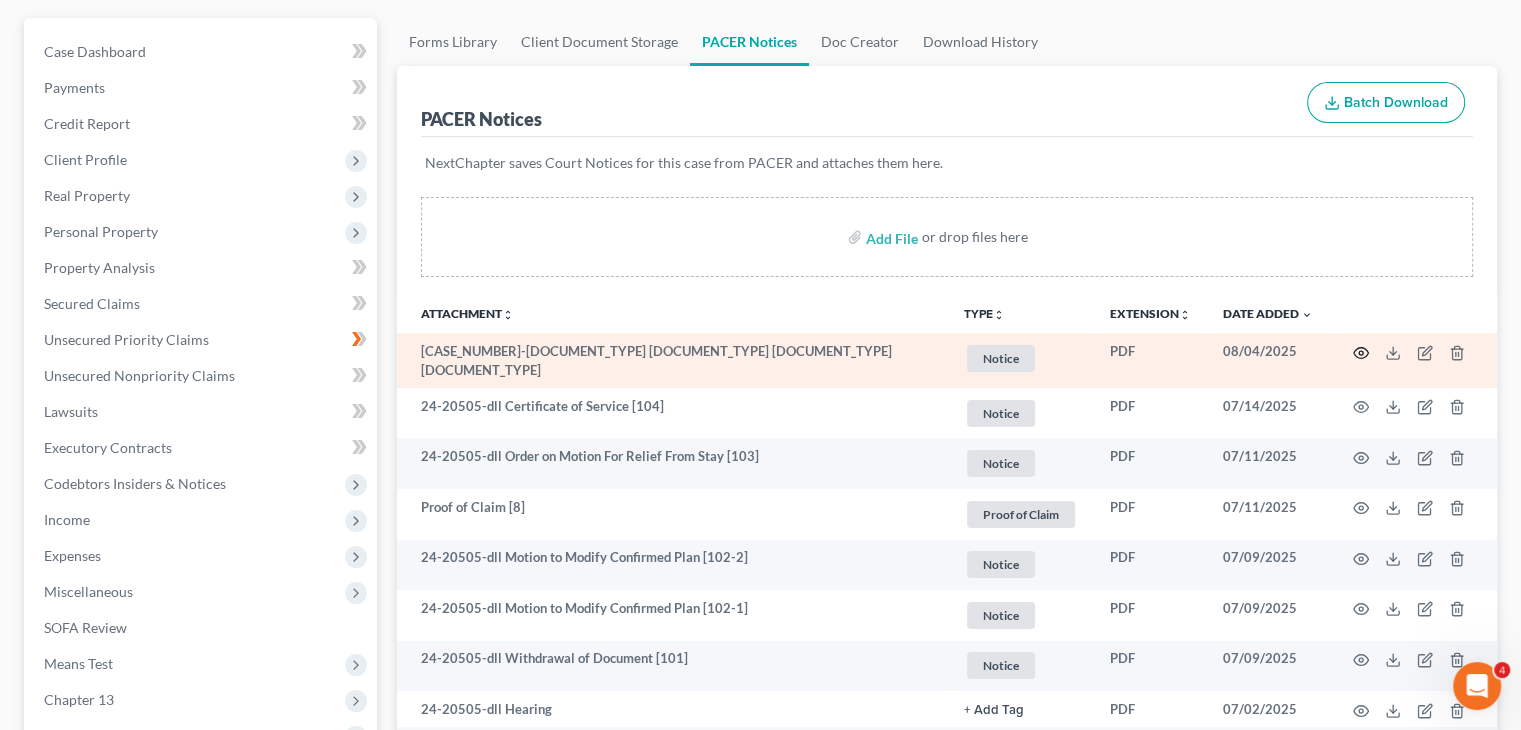 click 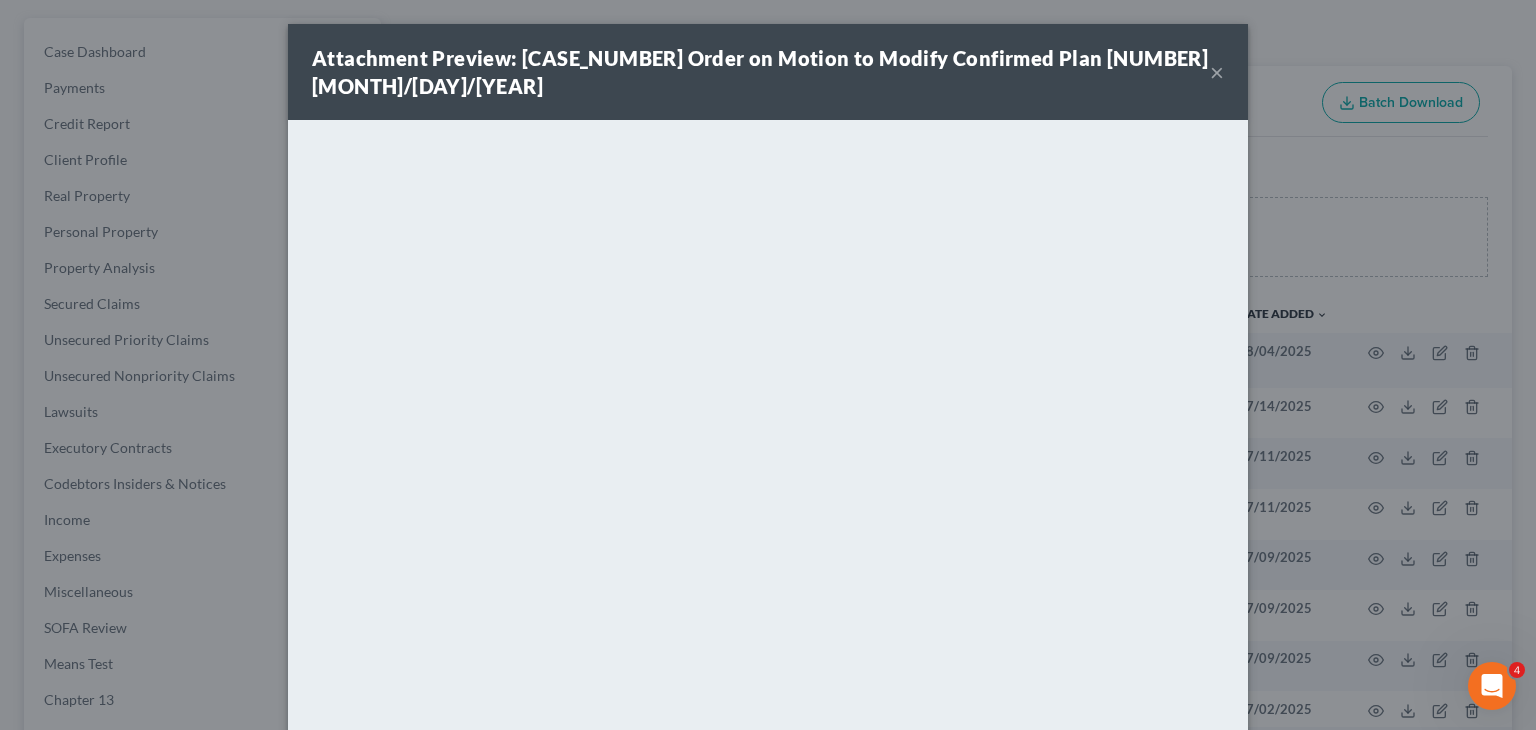 click on "×" at bounding box center (1217, 72) 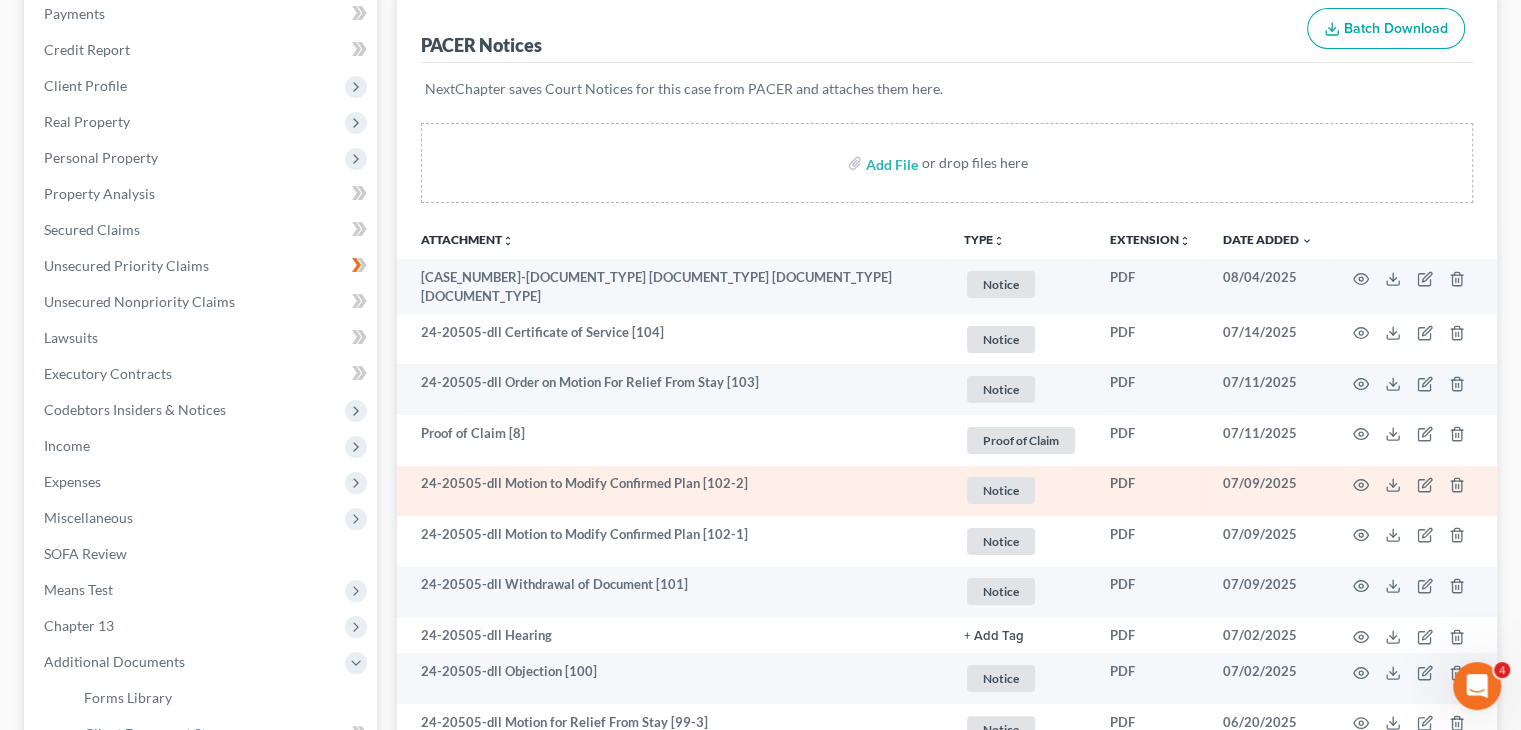 scroll, scrollTop: 275, scrollLeft: 0, axis: vertical 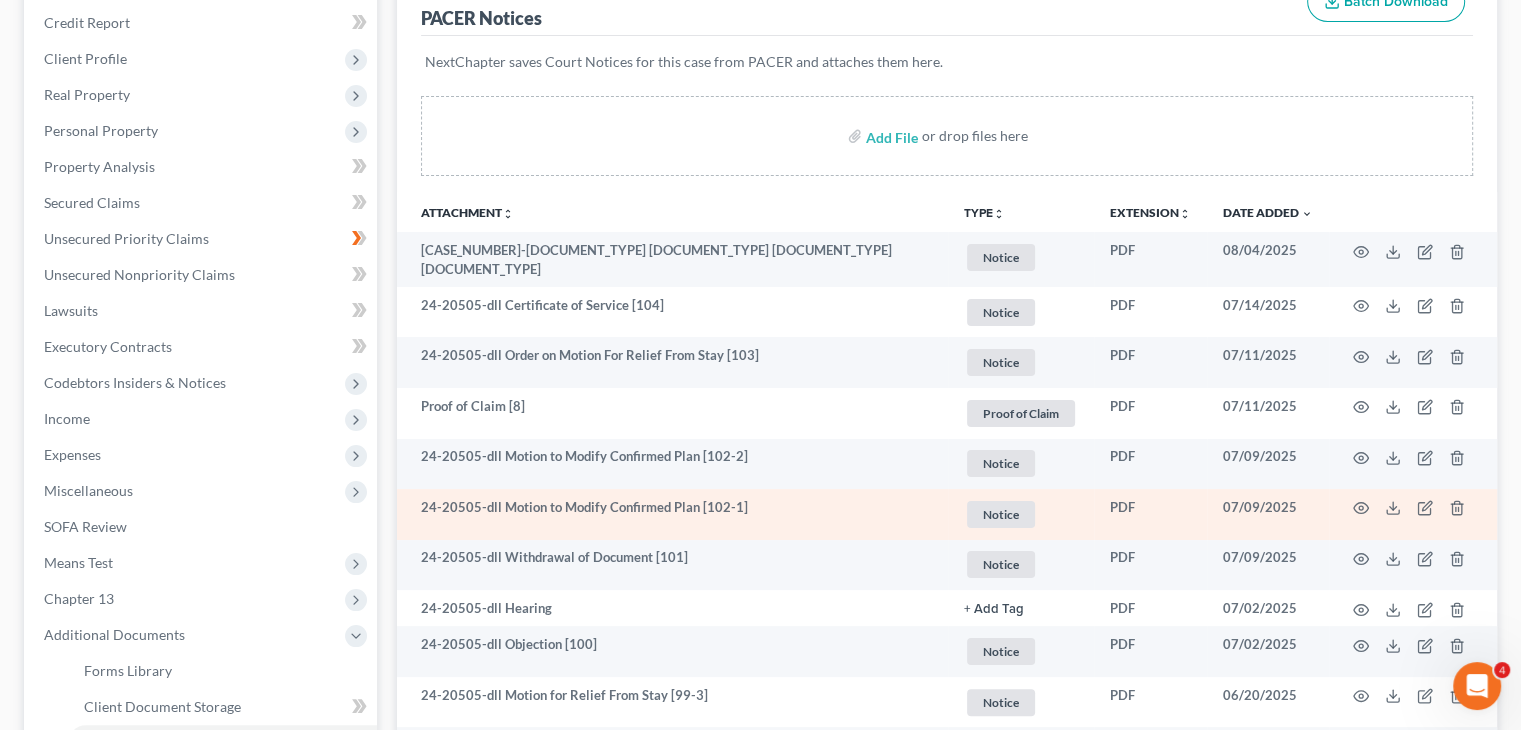 click at bounding box center [1413, 514] 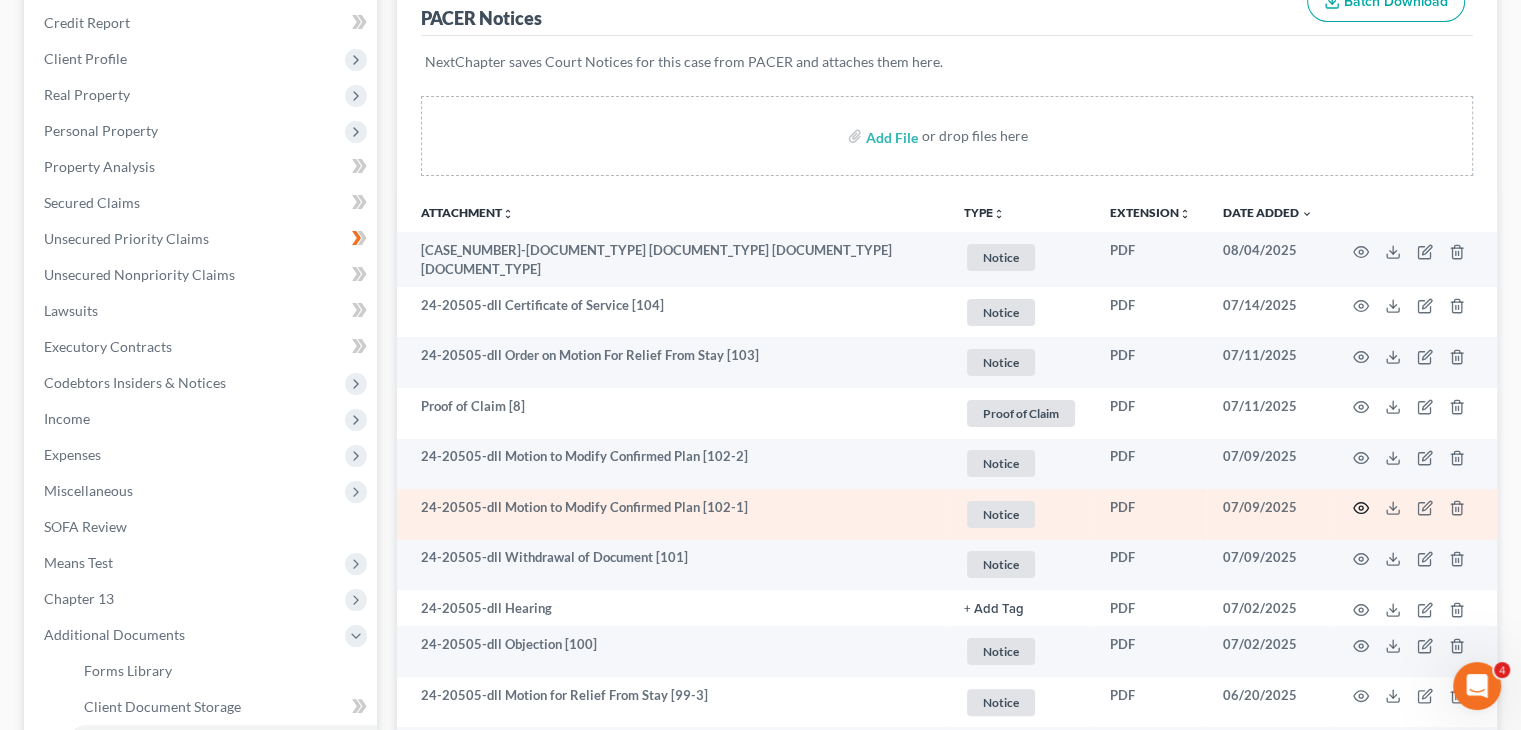 click 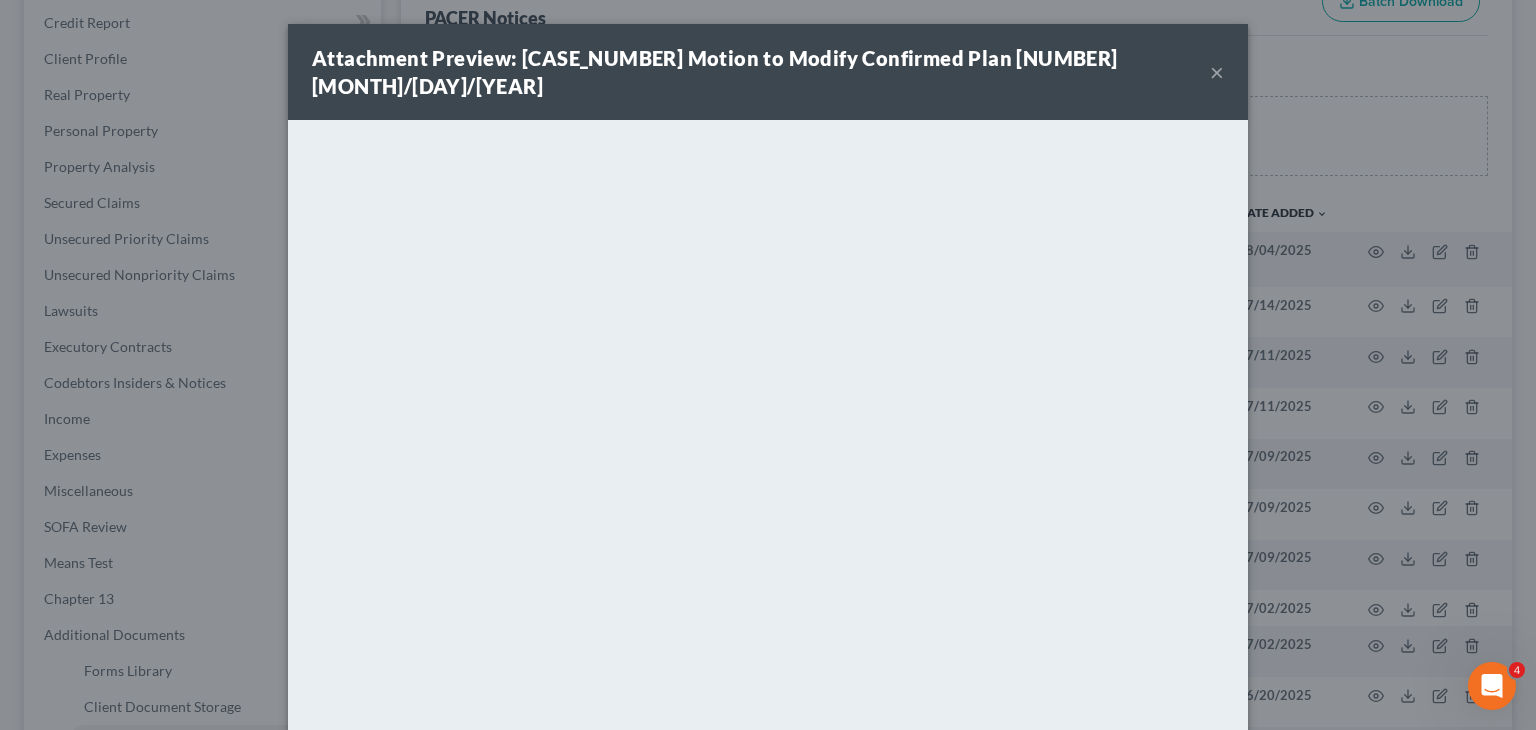 click on "×" at bounding box center (1217, 72) 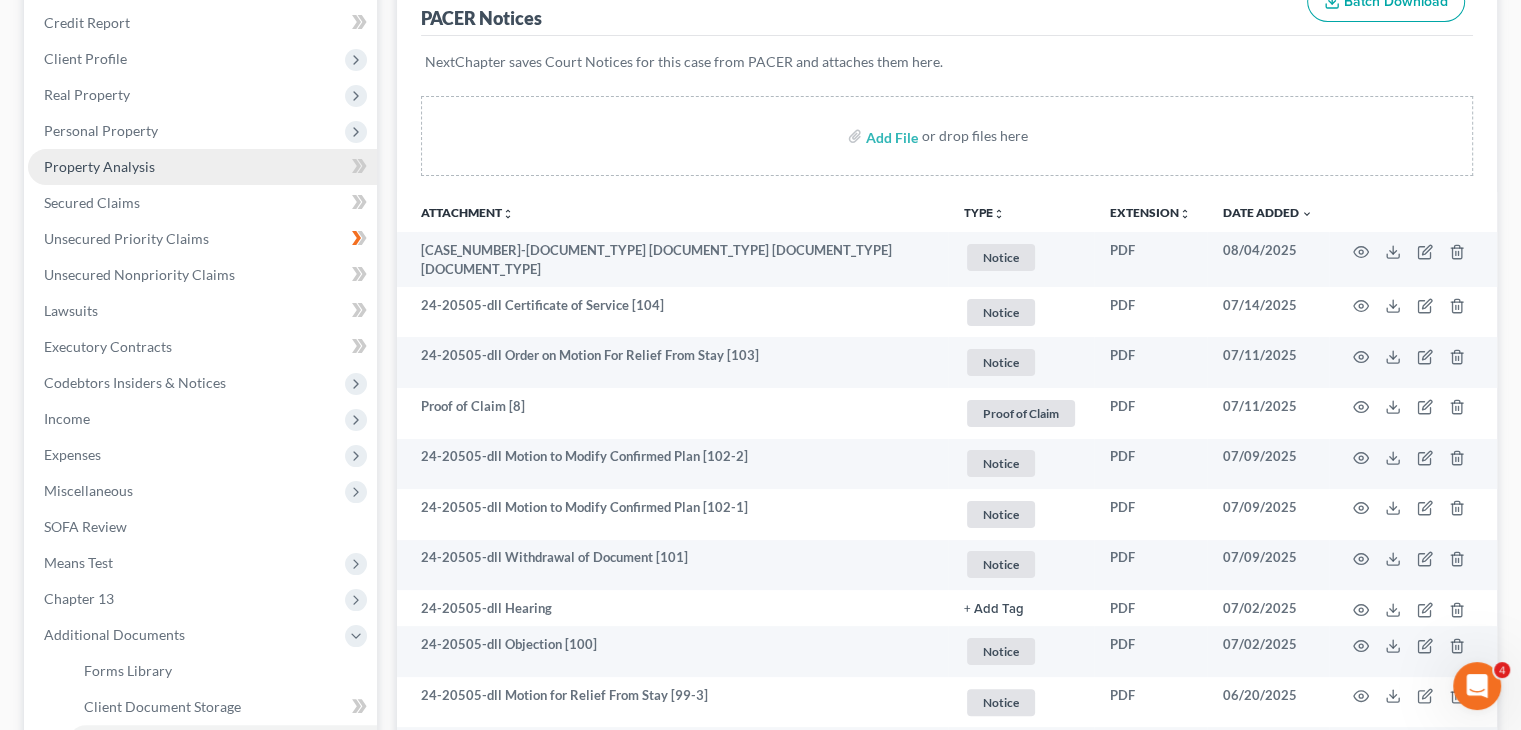 scroll, scrollTop: 0, scrollLeft: 0, axis: both 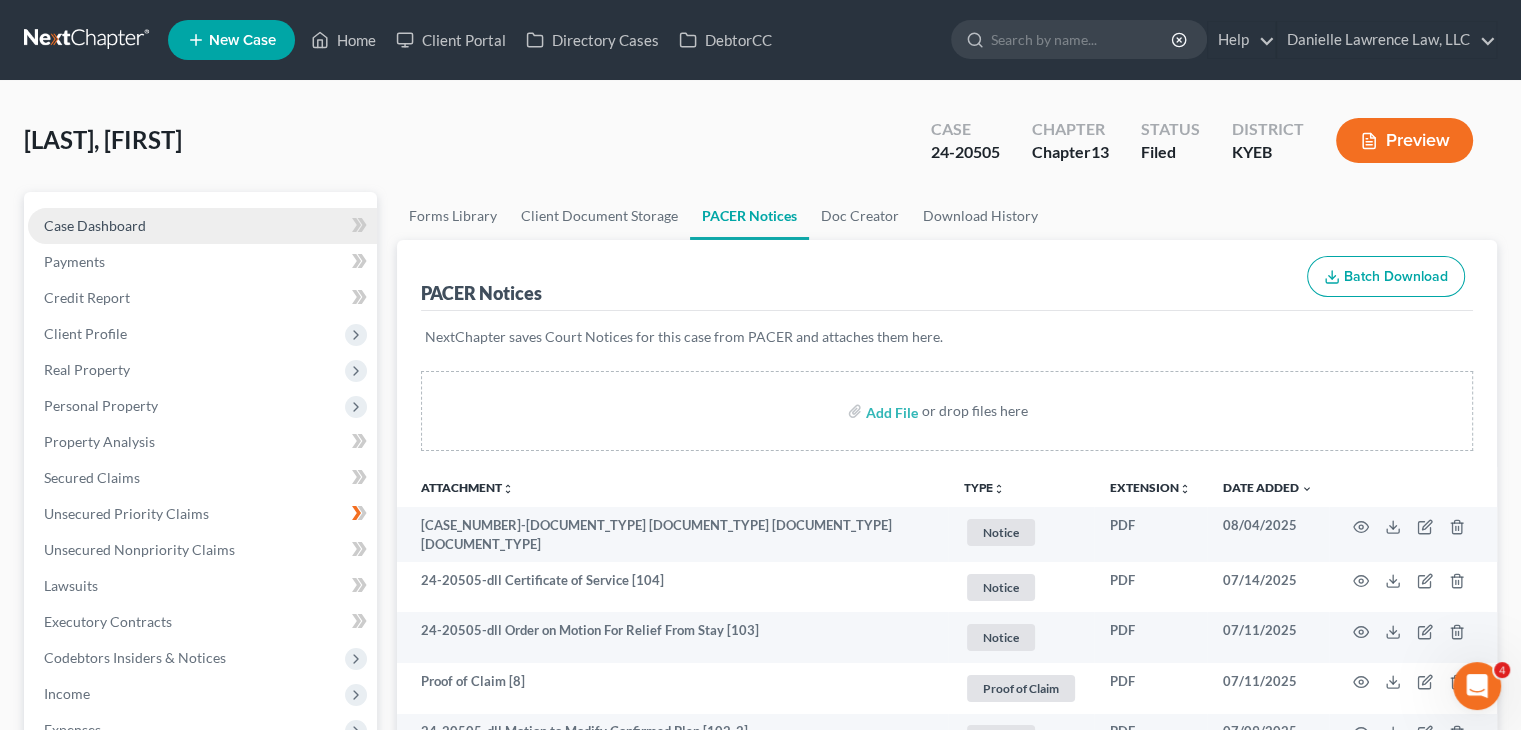 click on "Case Dashboard" at bounding box center [95, 225] 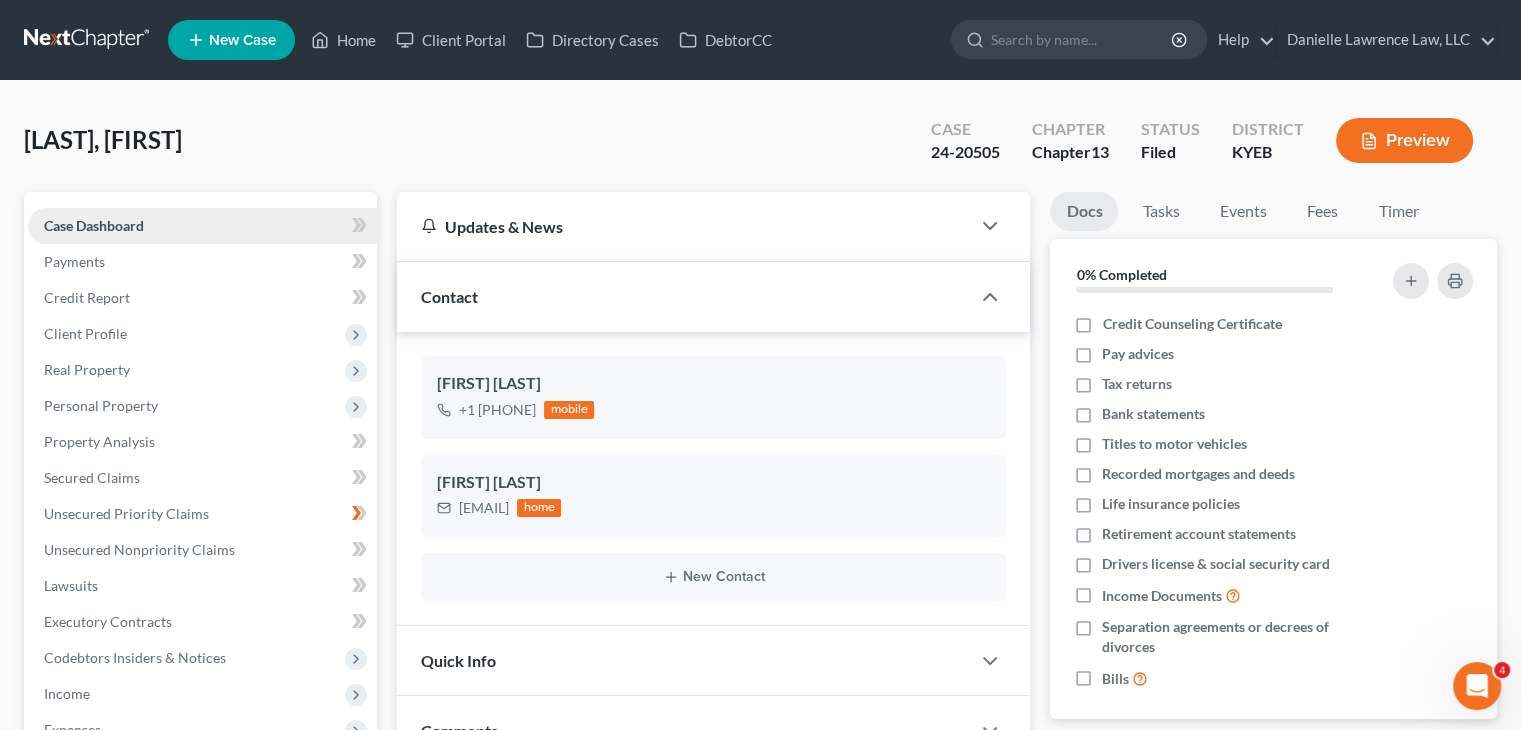 scroll, scrollTop: 7607, scrollLeft: 0, axis: vertical 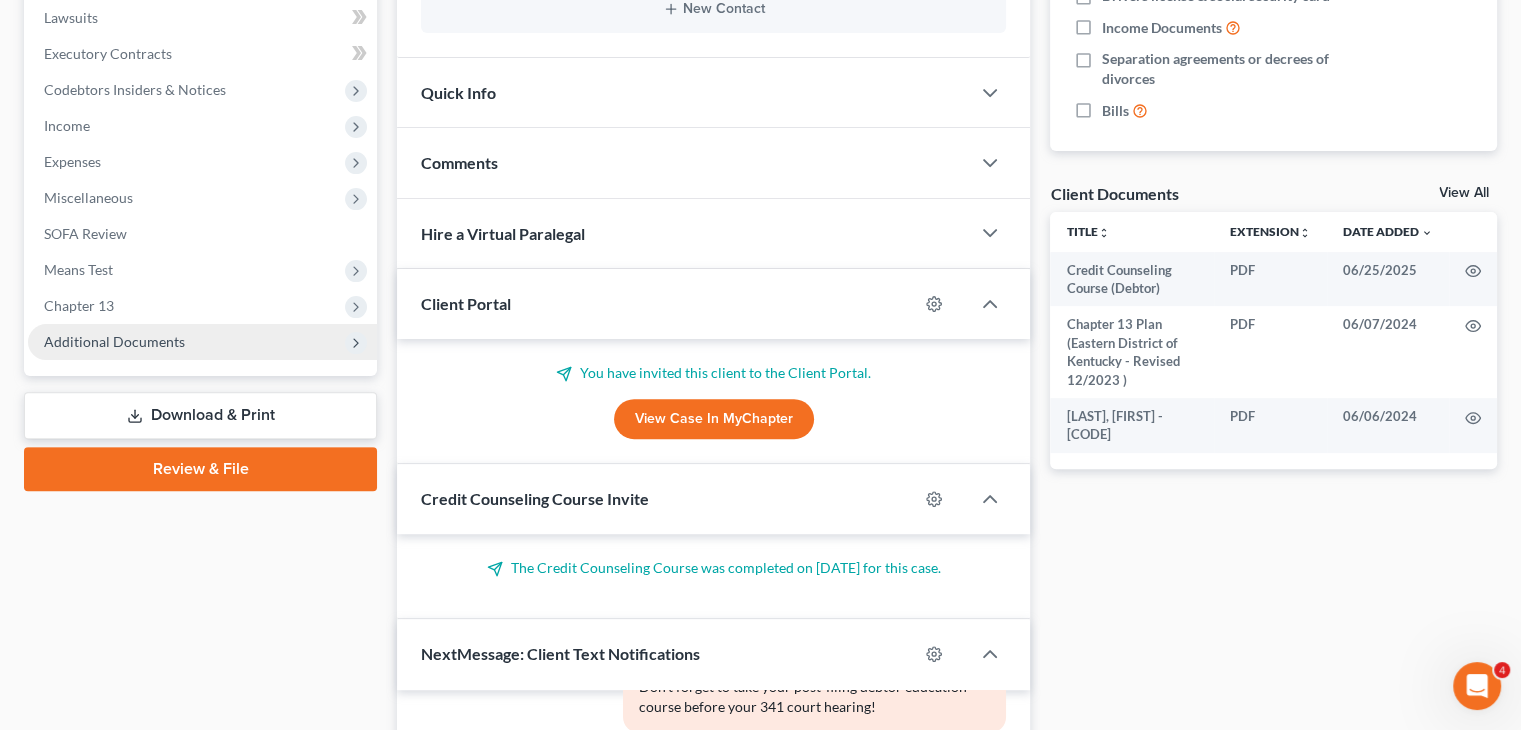 click on "Additional Documents" at bounding box center [202, 342] 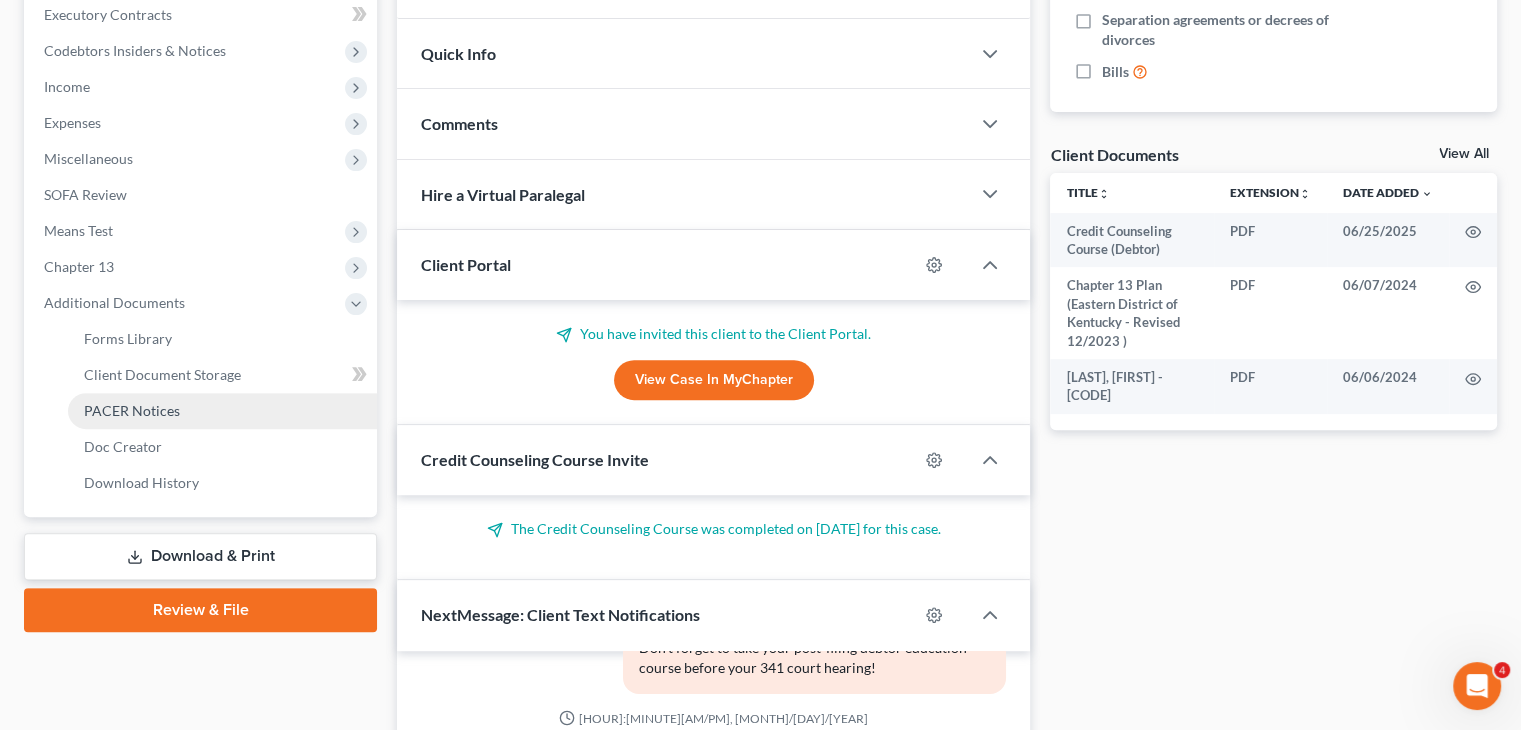 click on "PACER Notices" at bounding box center [132, 410] 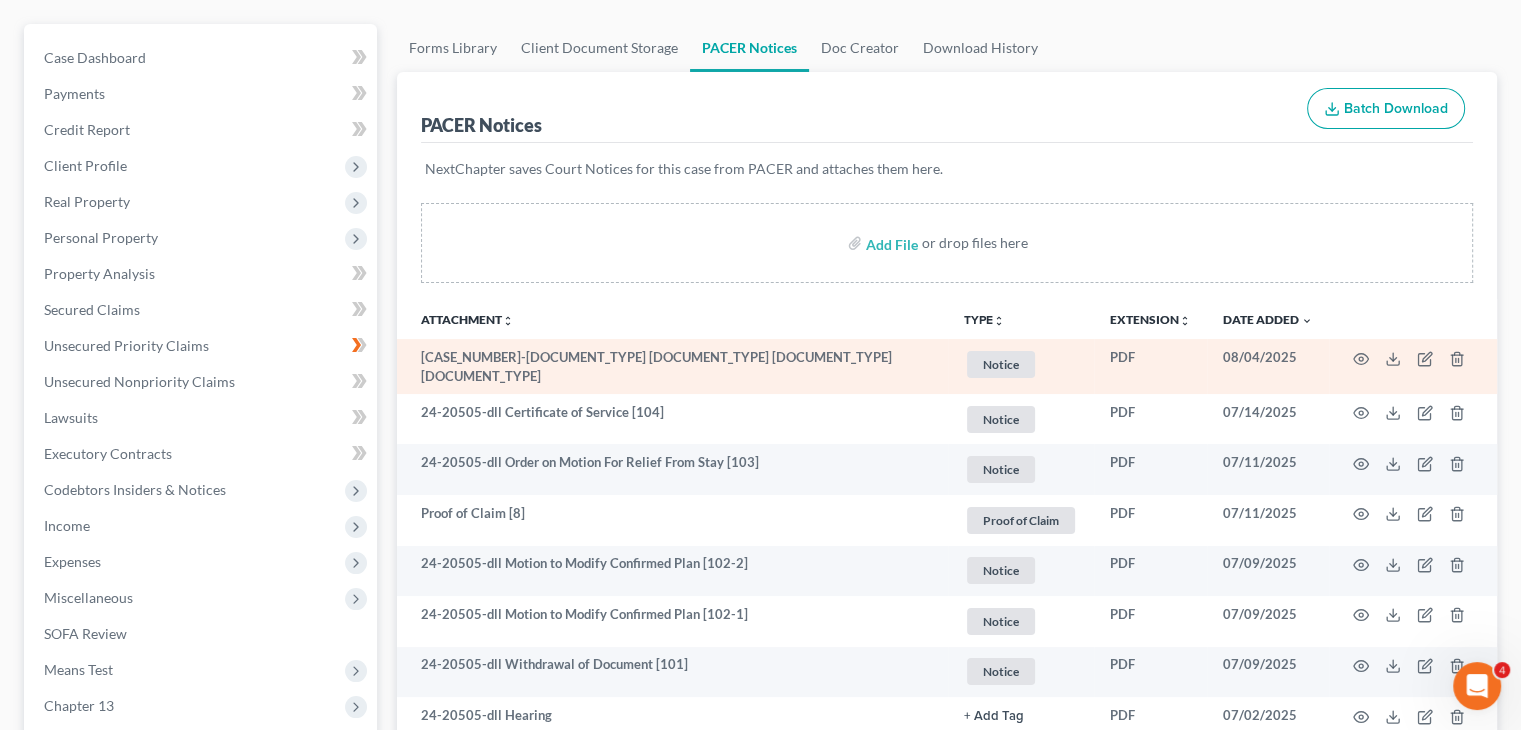 scroll, scrollTop: 204, scrollLeft: 0, axis: vertical 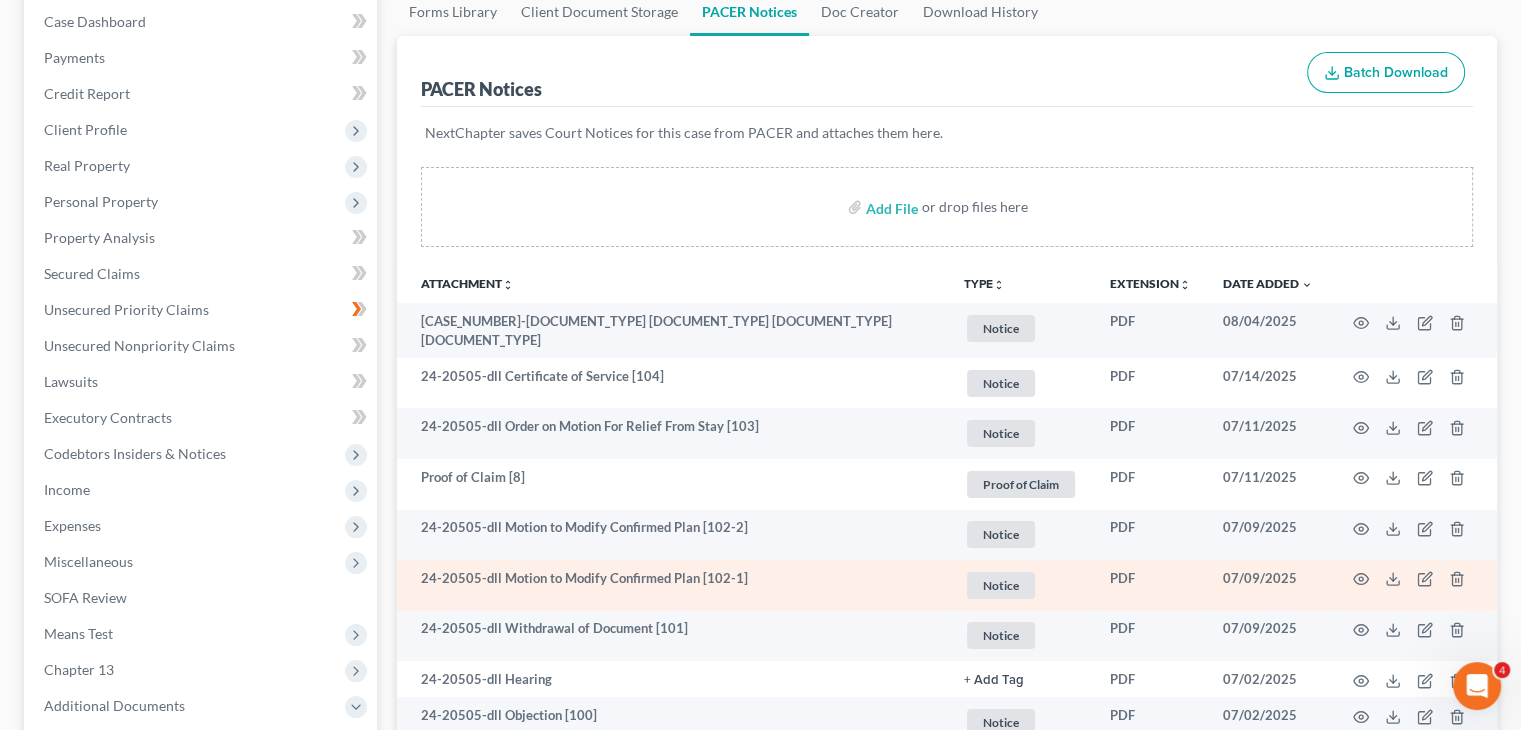 click at bounding box center [1413, 585] 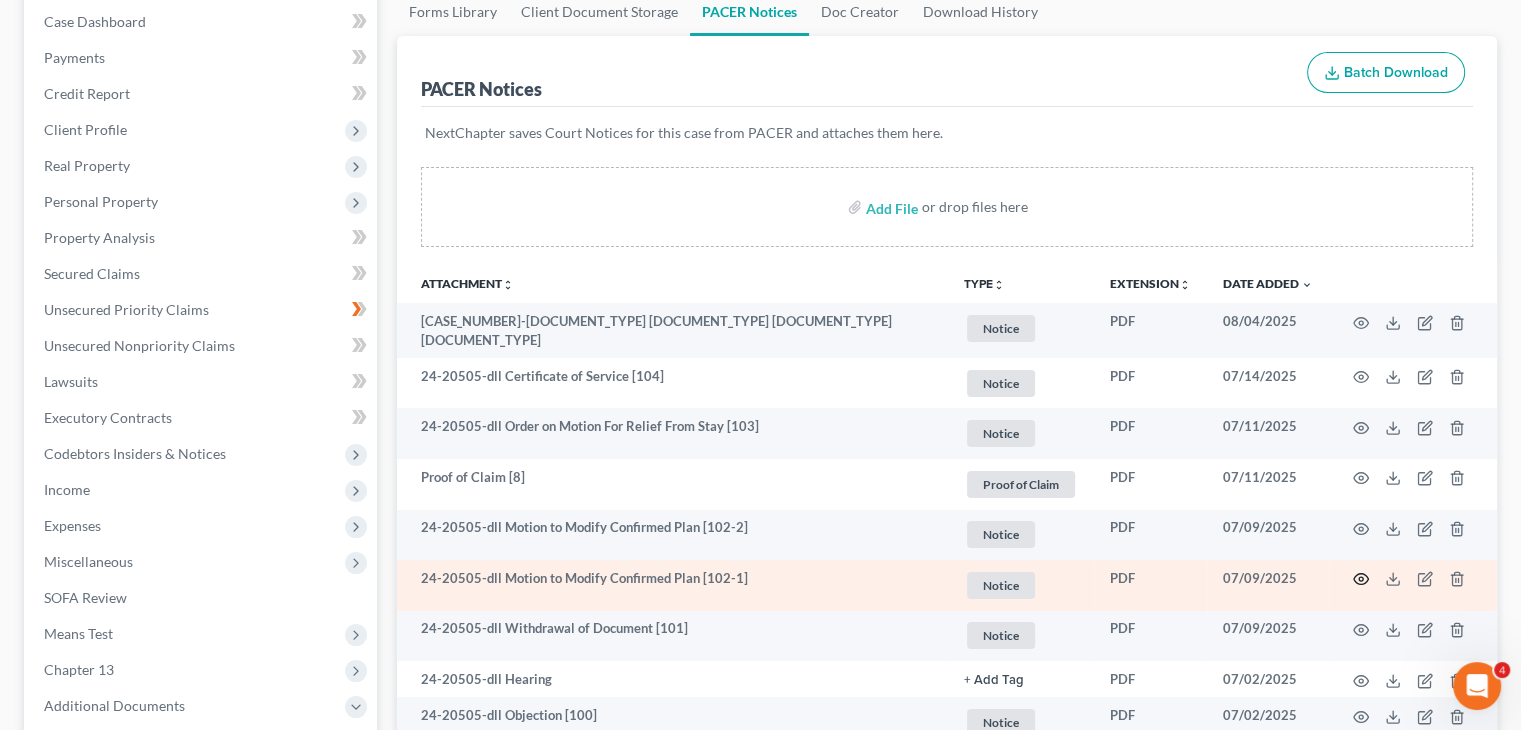 click 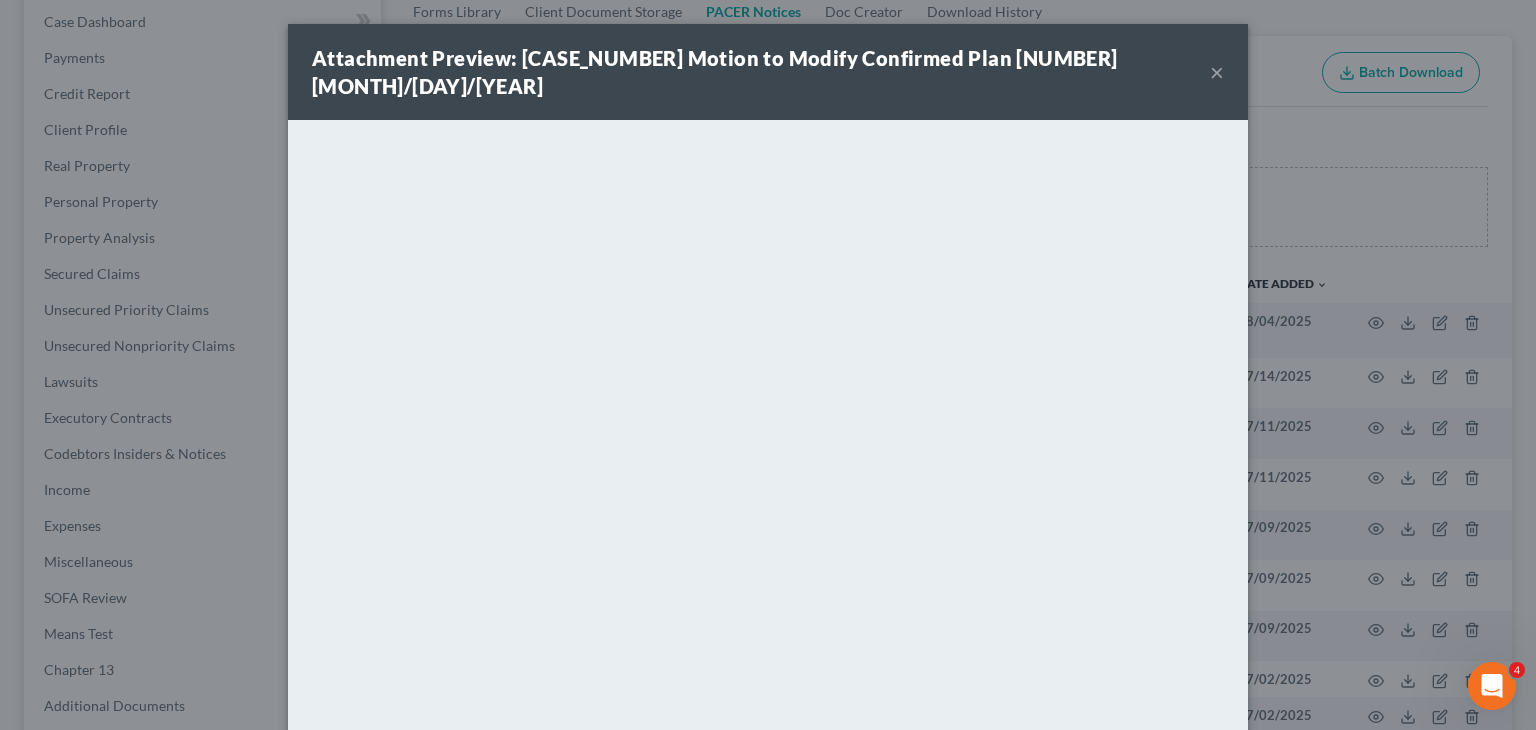 click on "Attachment Preview: [CASE_NUMBER] [DOCUMENT_TYPE] [DOCUMENT_TYPE] [DOCUMENT_TYPE] [DATE] ×
Download" at bounding box center [768, 365] 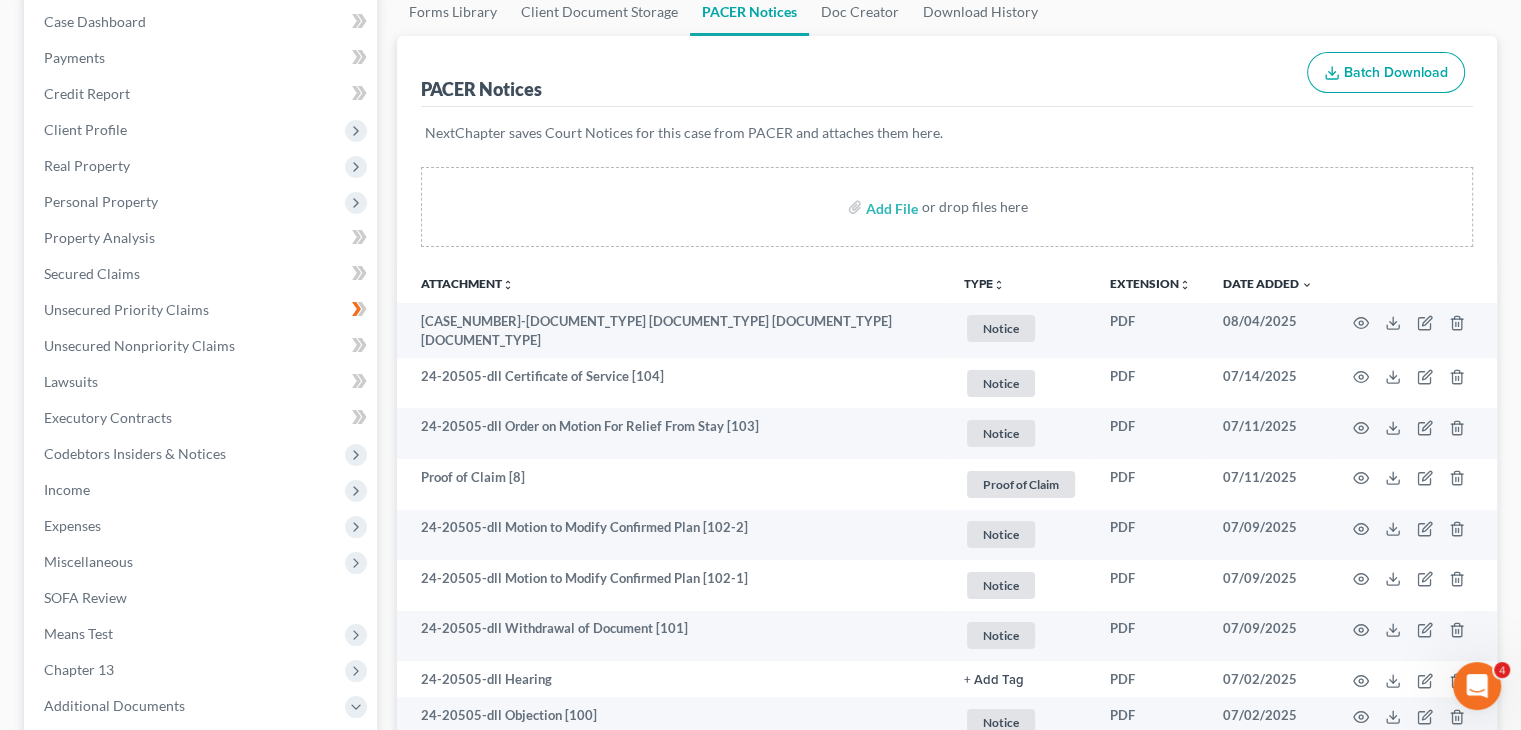scroll, scrollTop: 0, scrollLeft: 0, axis: both 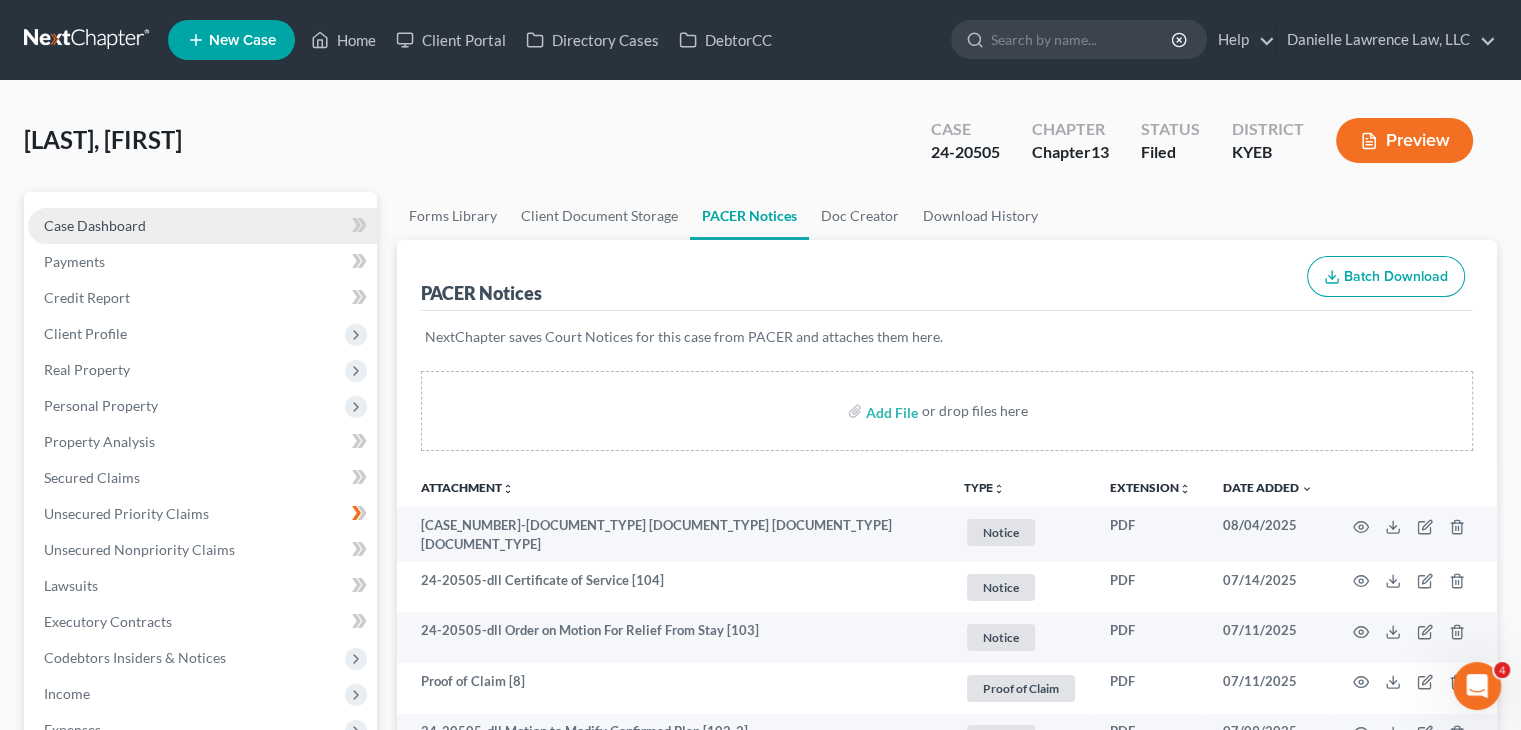 click on "Case Dashboard" at bounding box center (95, 225) 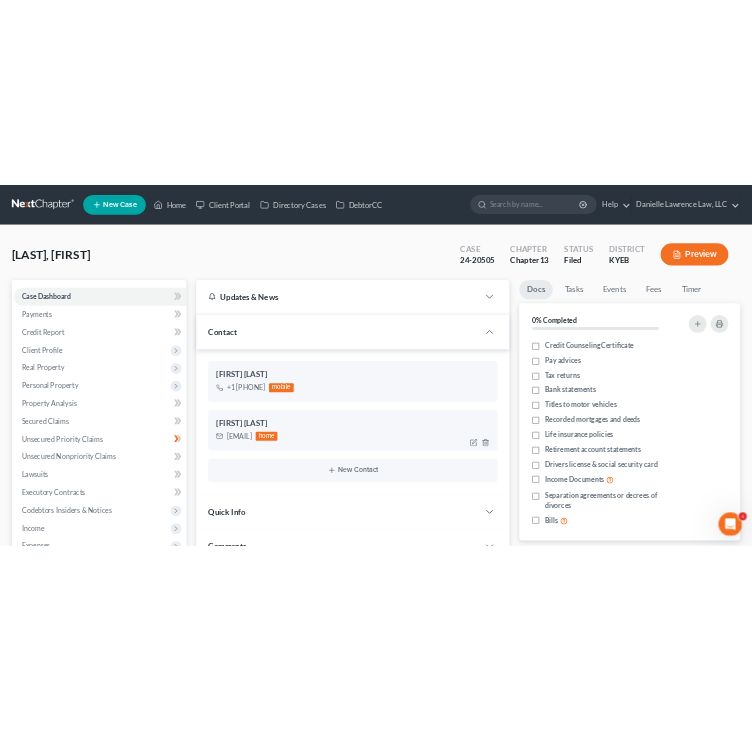 scroll, scrollTop: 7607, scrollLeft: 0, axis: vertical 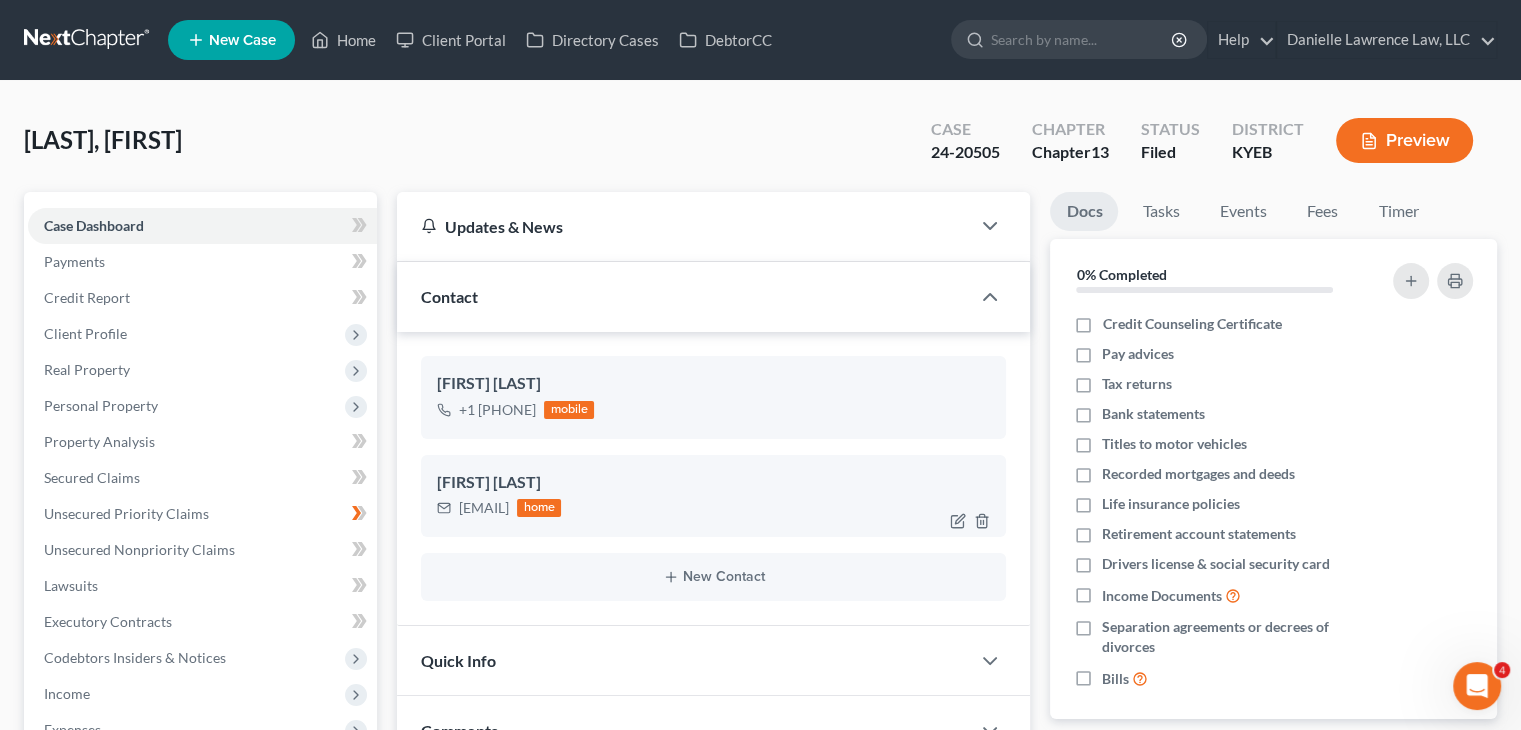 drag, startPoint x: 629, startPoint y: 509, endPoint x: 460, endPoint y: 507, distance: 169.01184 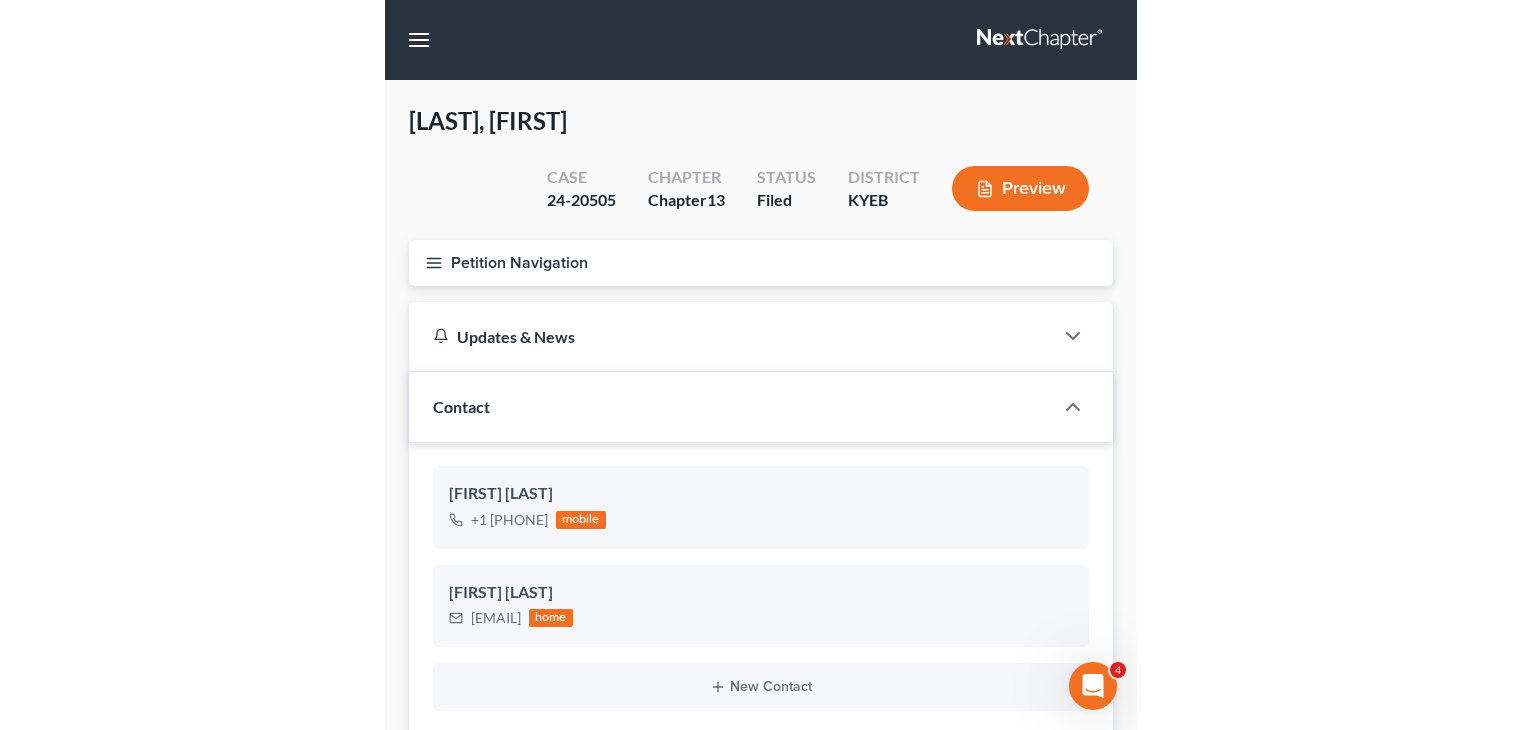 scroll, scrollTop: 7607, scrollLeft: 0, axis: vertical 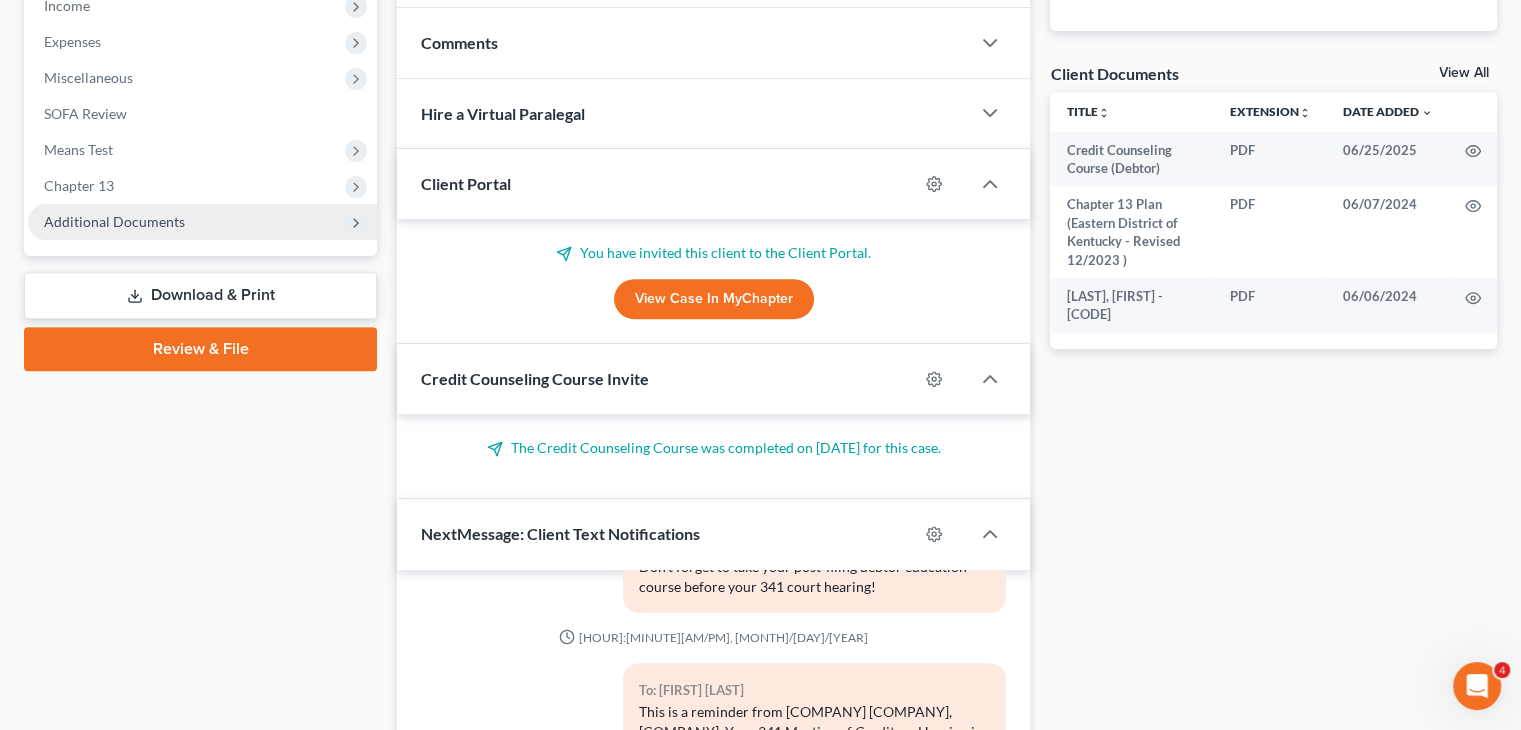 click on "Additional Documents" at bounding box center [202, 222] 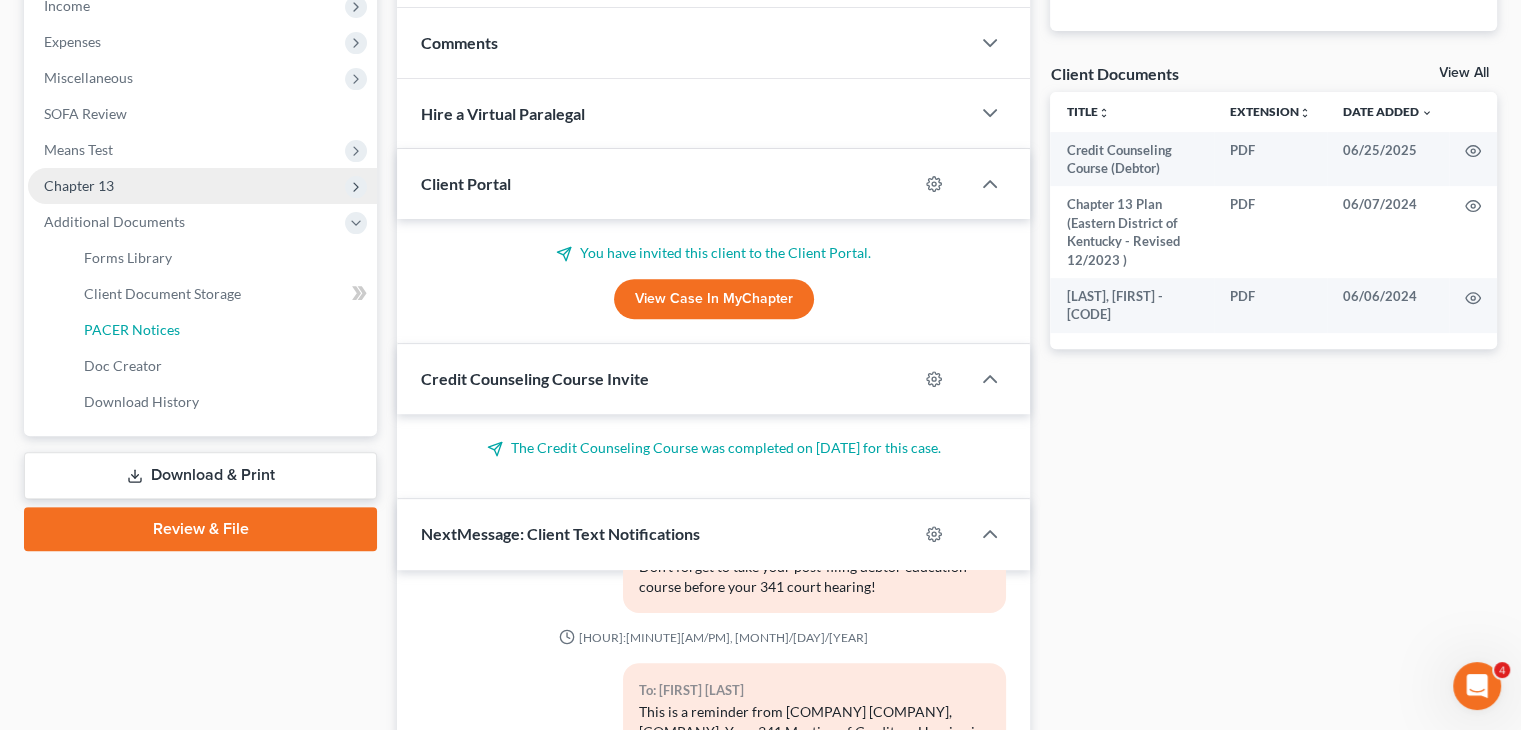 click on "PACER Notices" at bounding box center (132, 329) 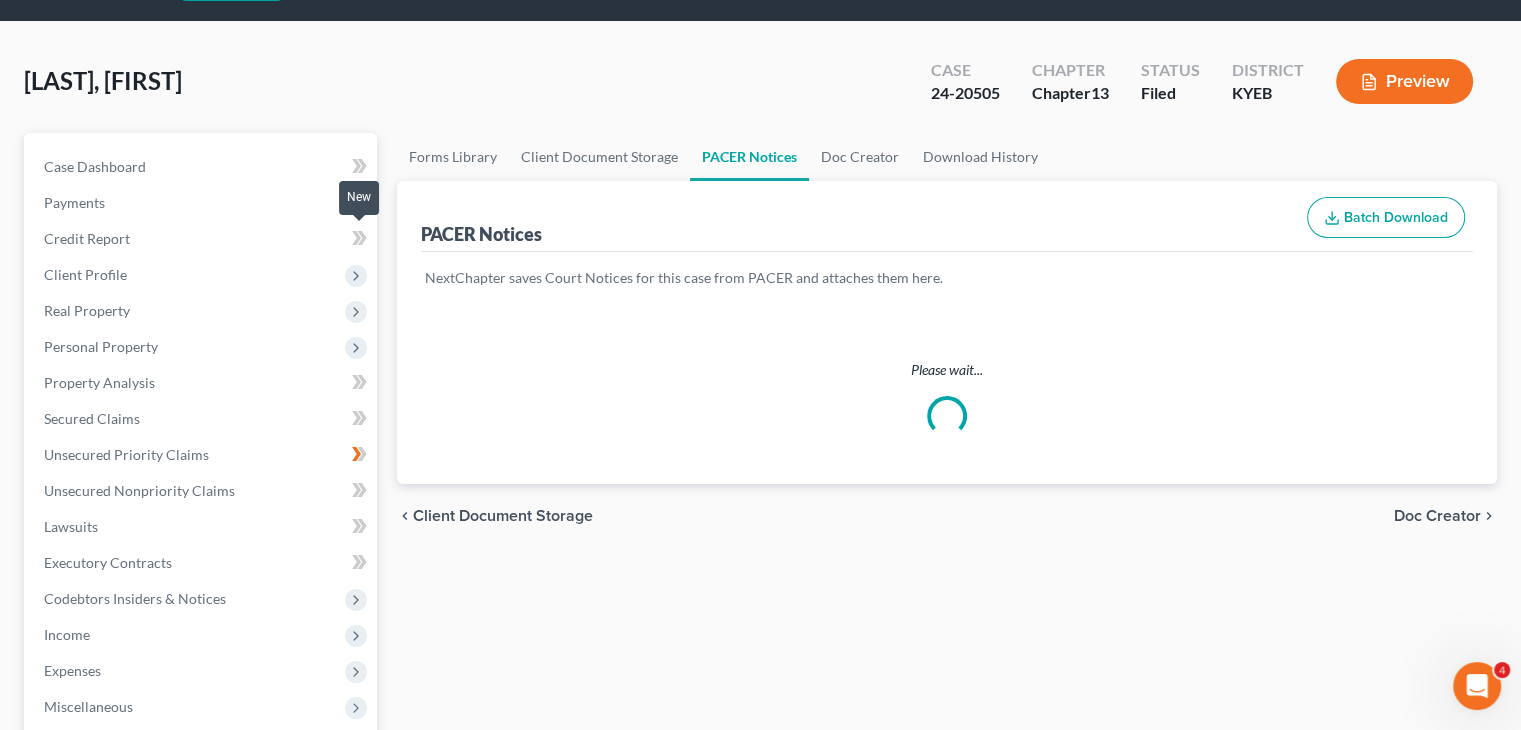 scroll, scrollTop: 0, scrollLeft: 0, axis: both 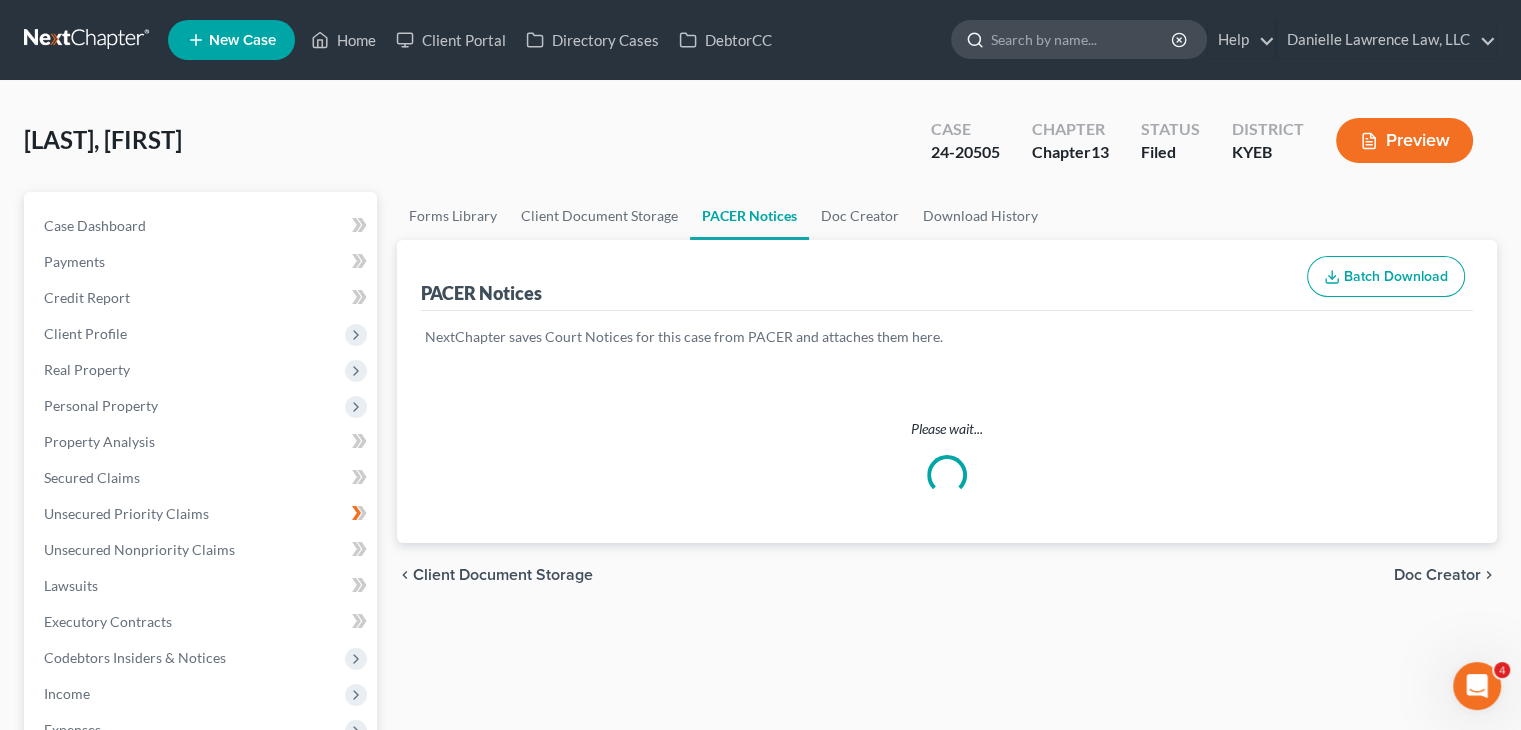 click at bounding box center (1082, 39) 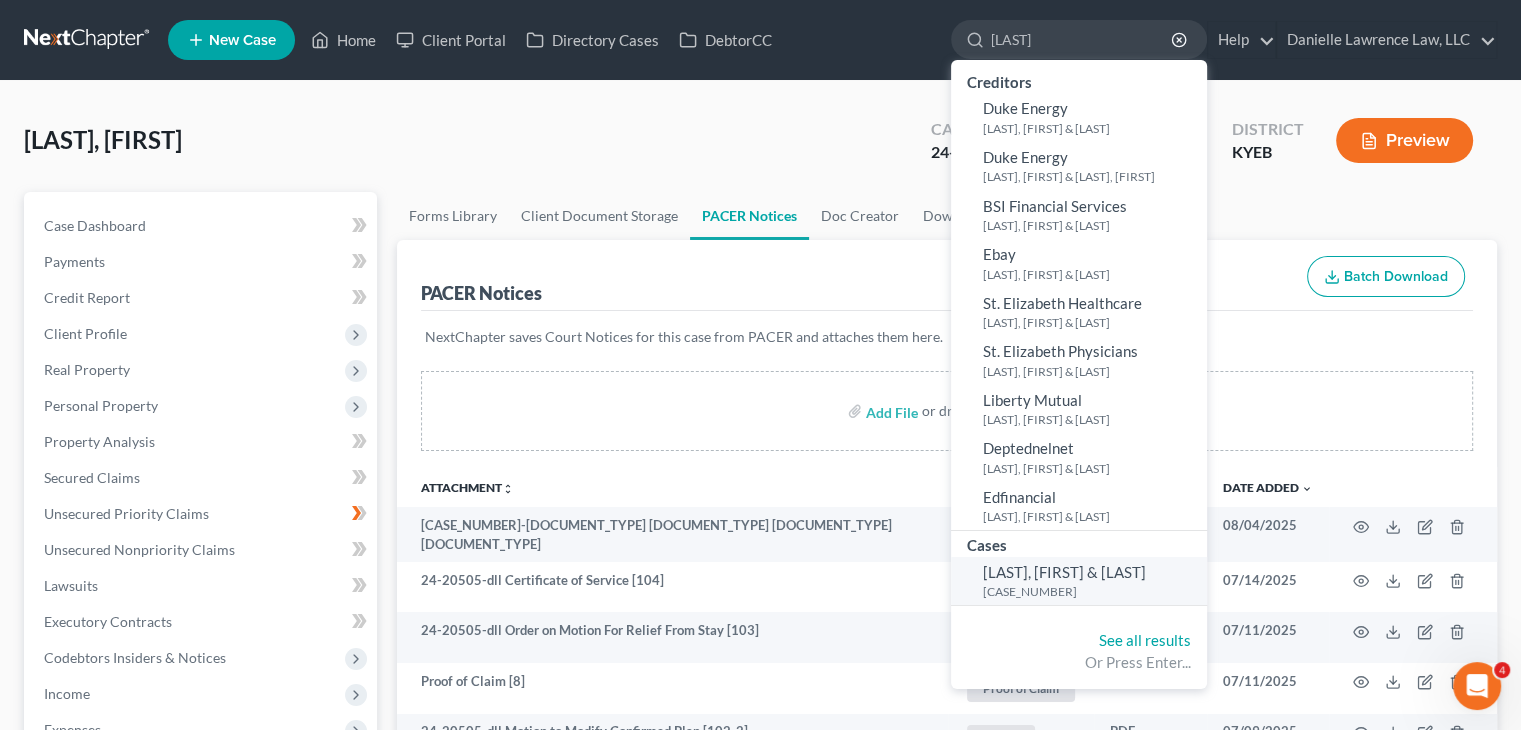 type on "[LAST]" 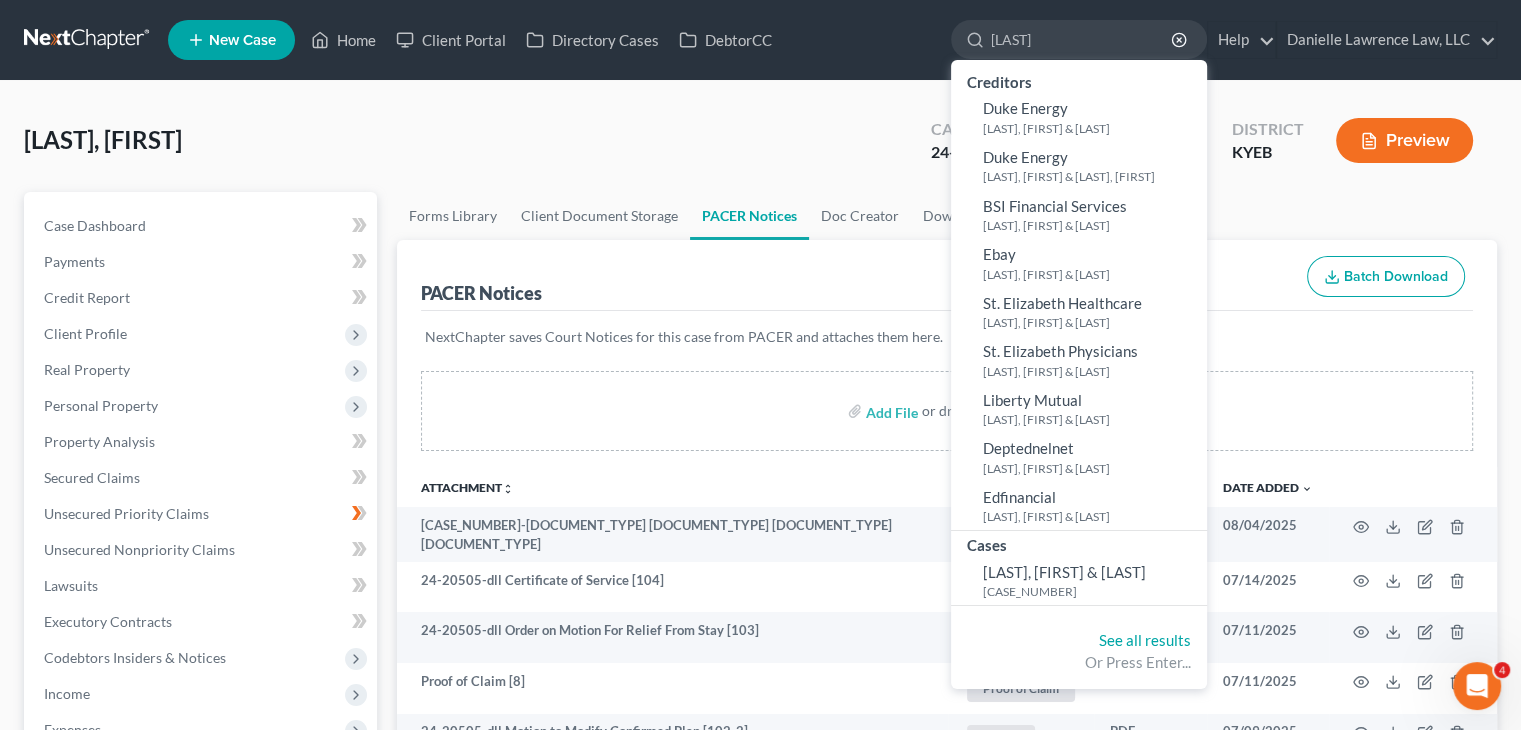 type 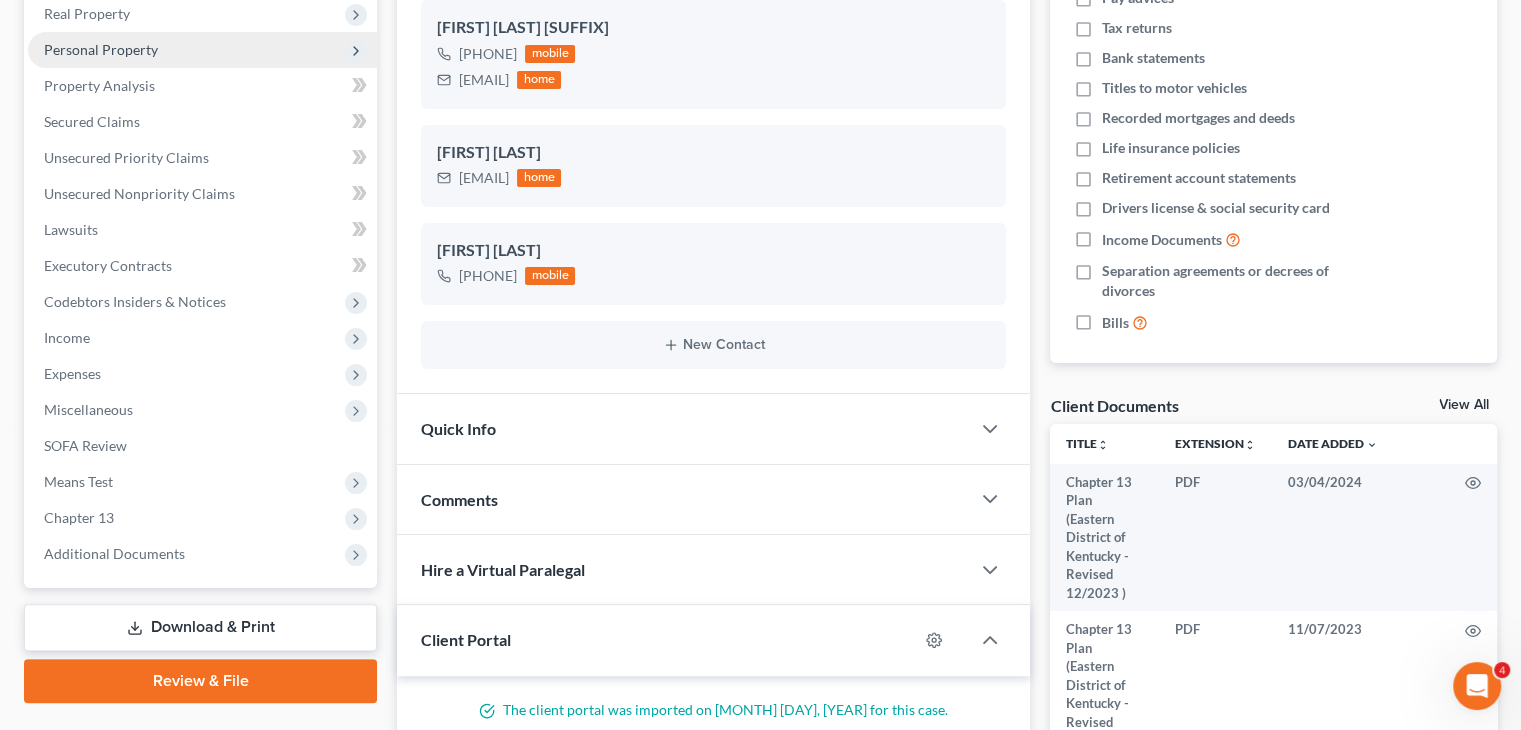 scroll, scrollTop: 364, scrollLeft: 0, axis: vertical 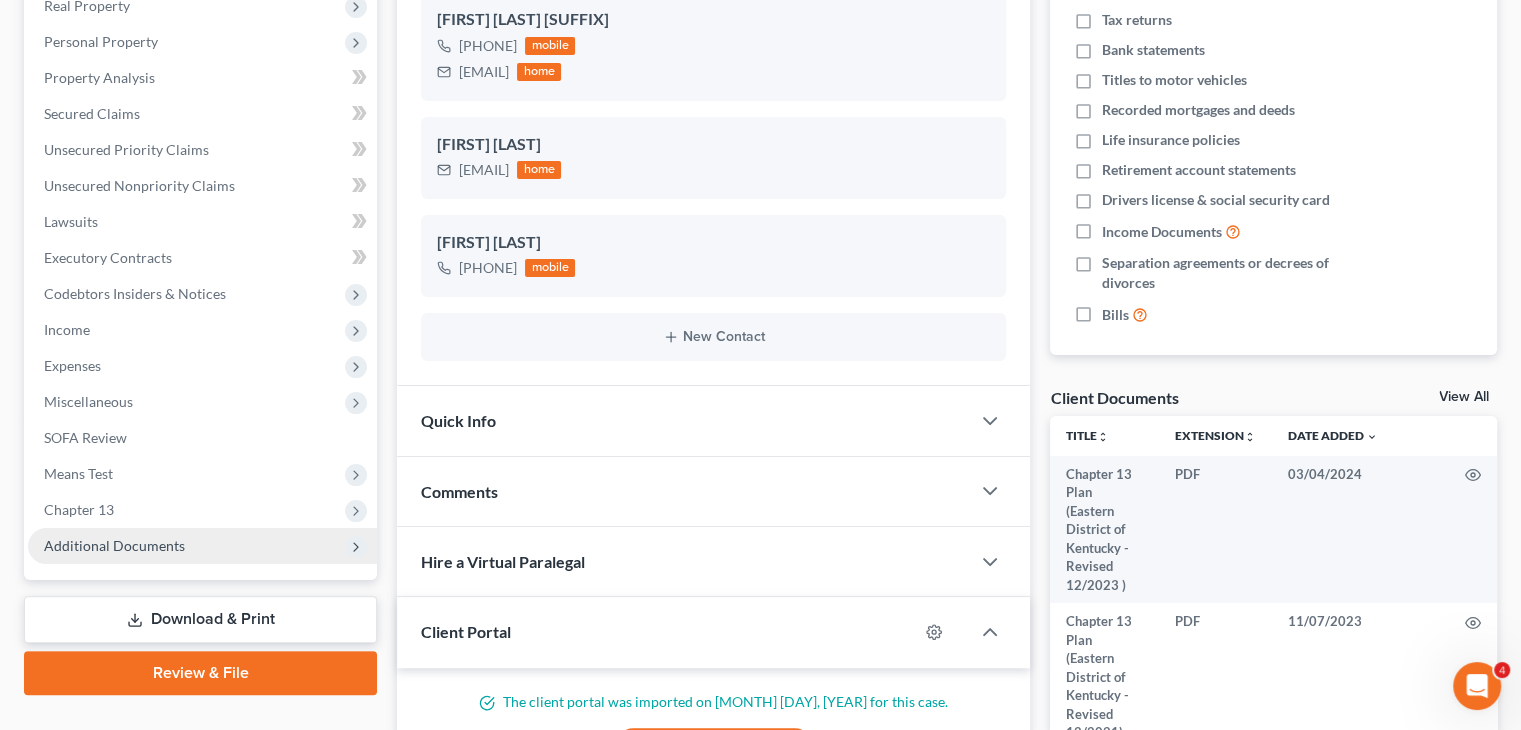 click on "Additional Documents" at bounding box center (114, 545) 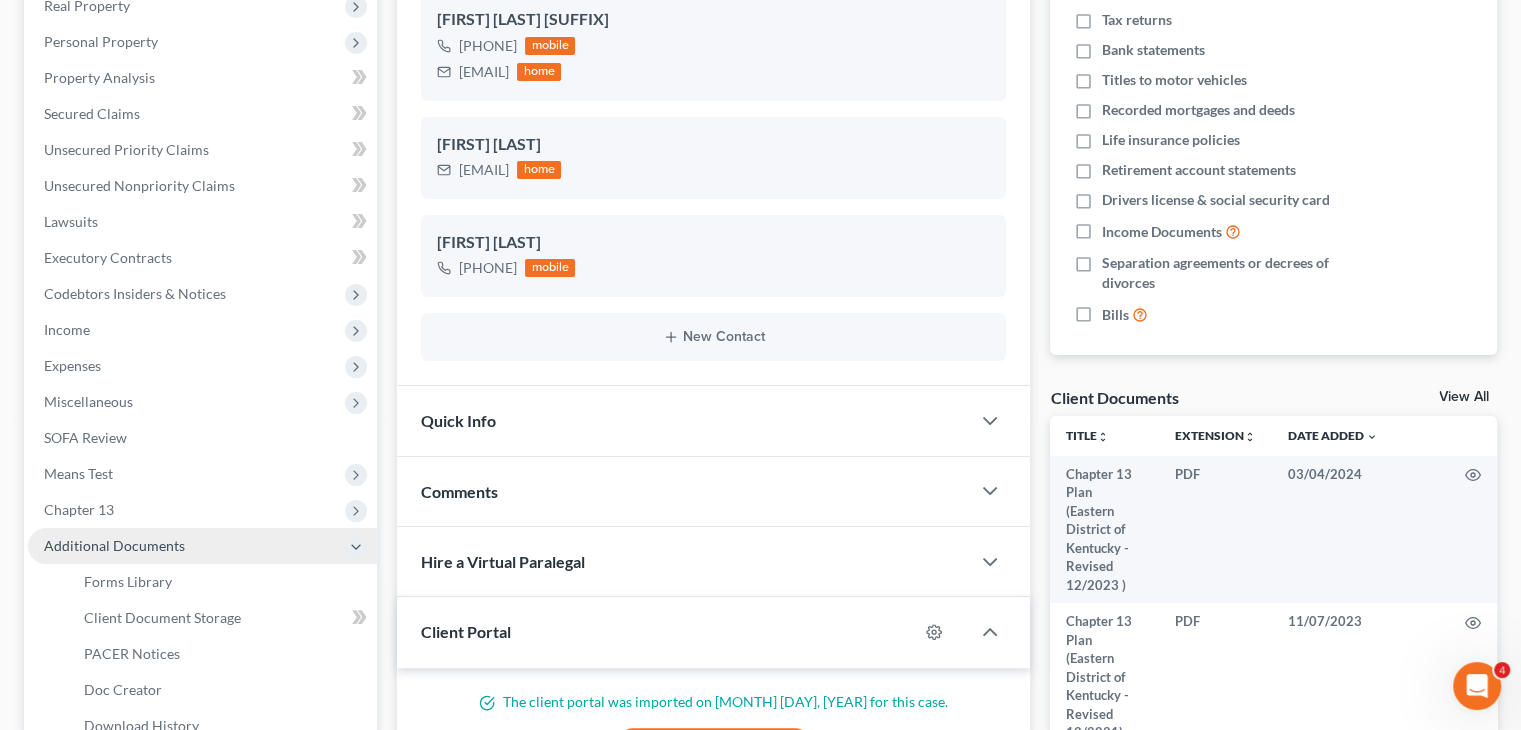 scroll, scrollTop: 394, scrollLeft: 0, axis: vertical 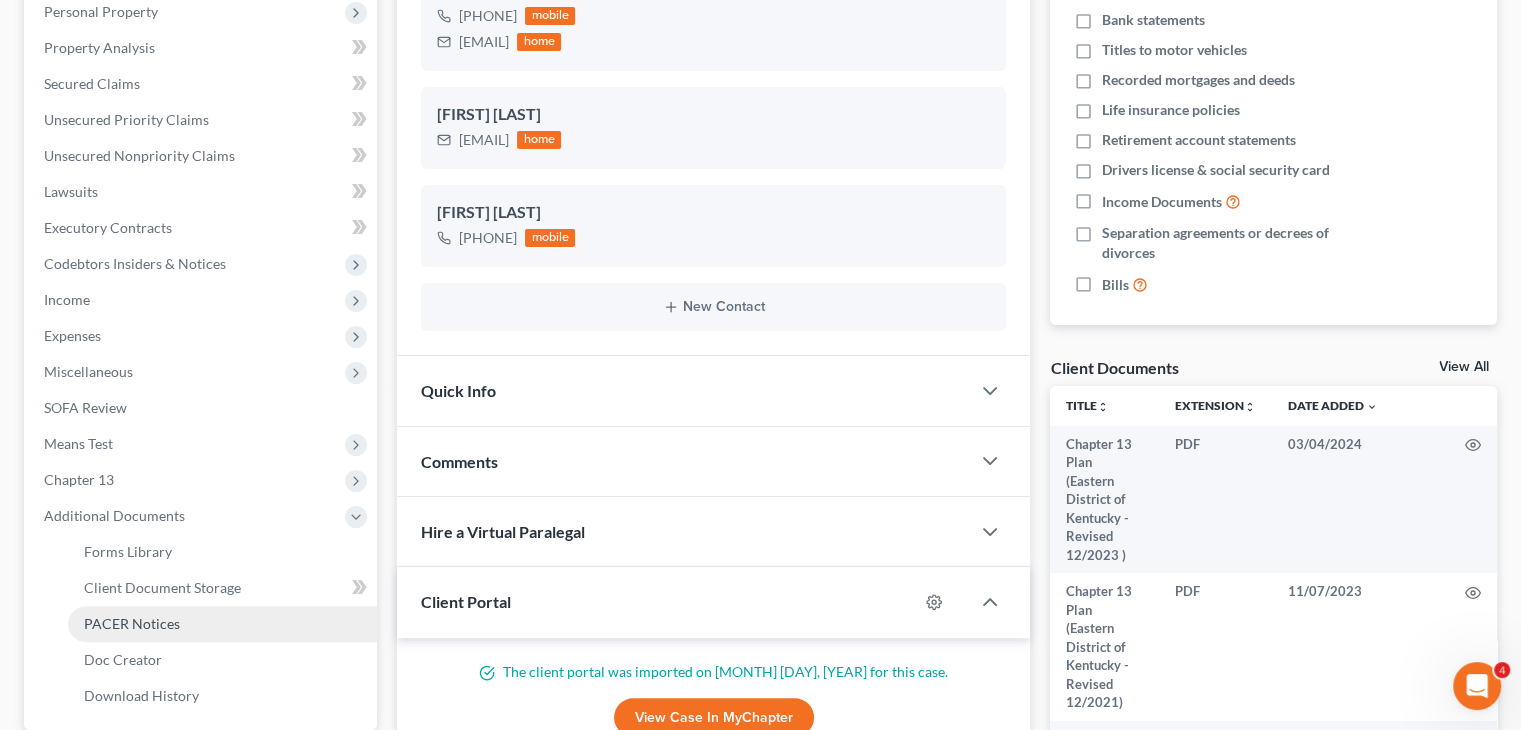 click on "PACER Notices" at bounding box center [132, 623] 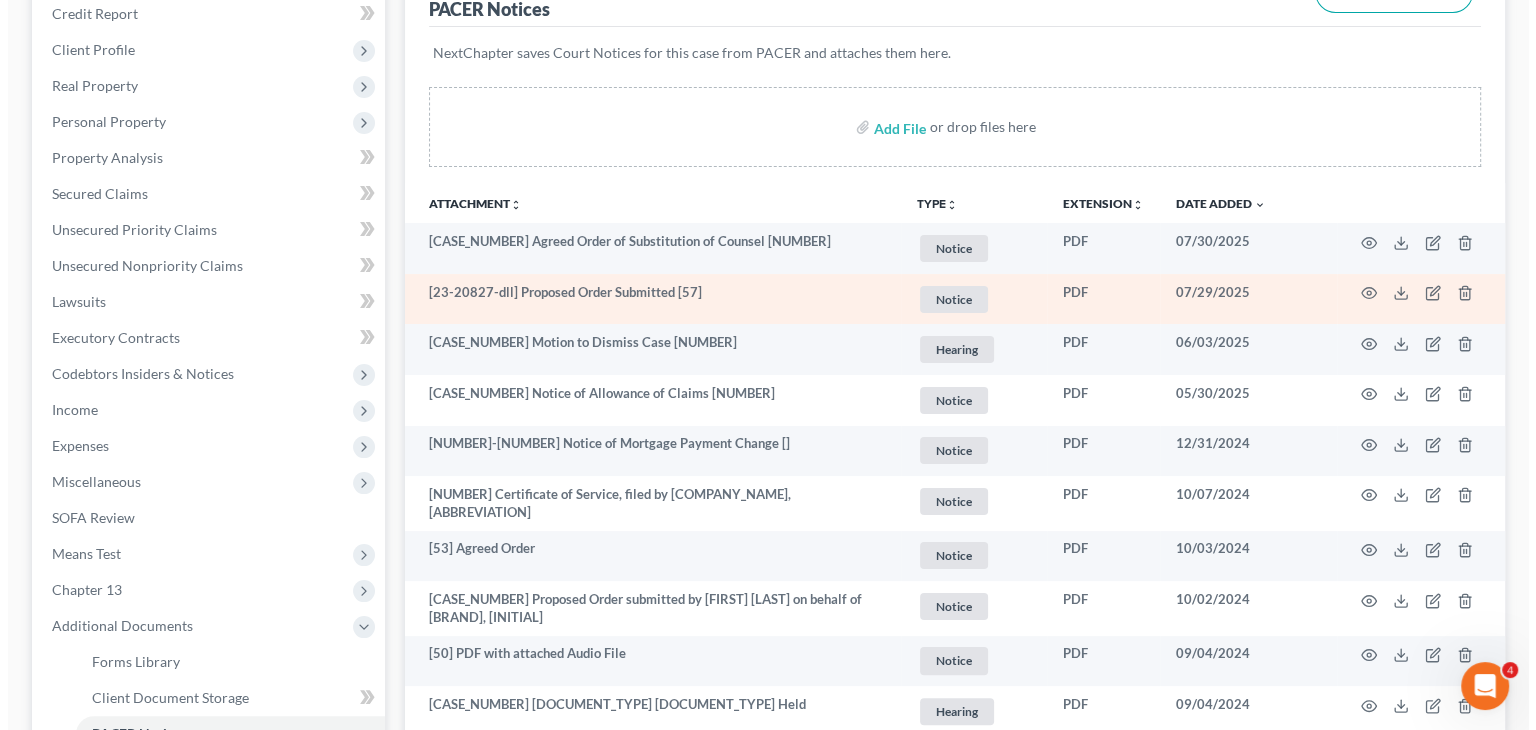 scroll, scrollTop: 287, scrollLeft: 0, axis: vertical 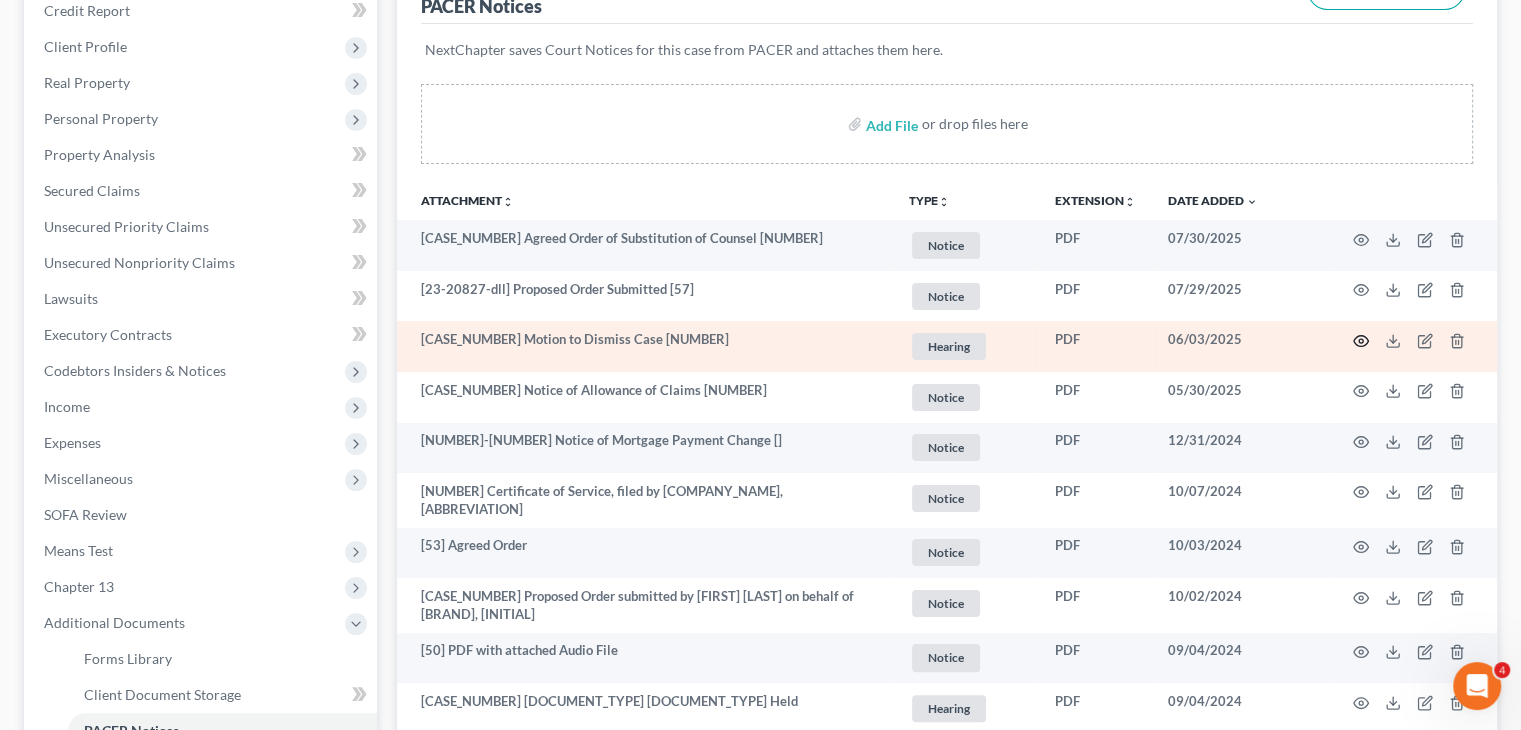 click 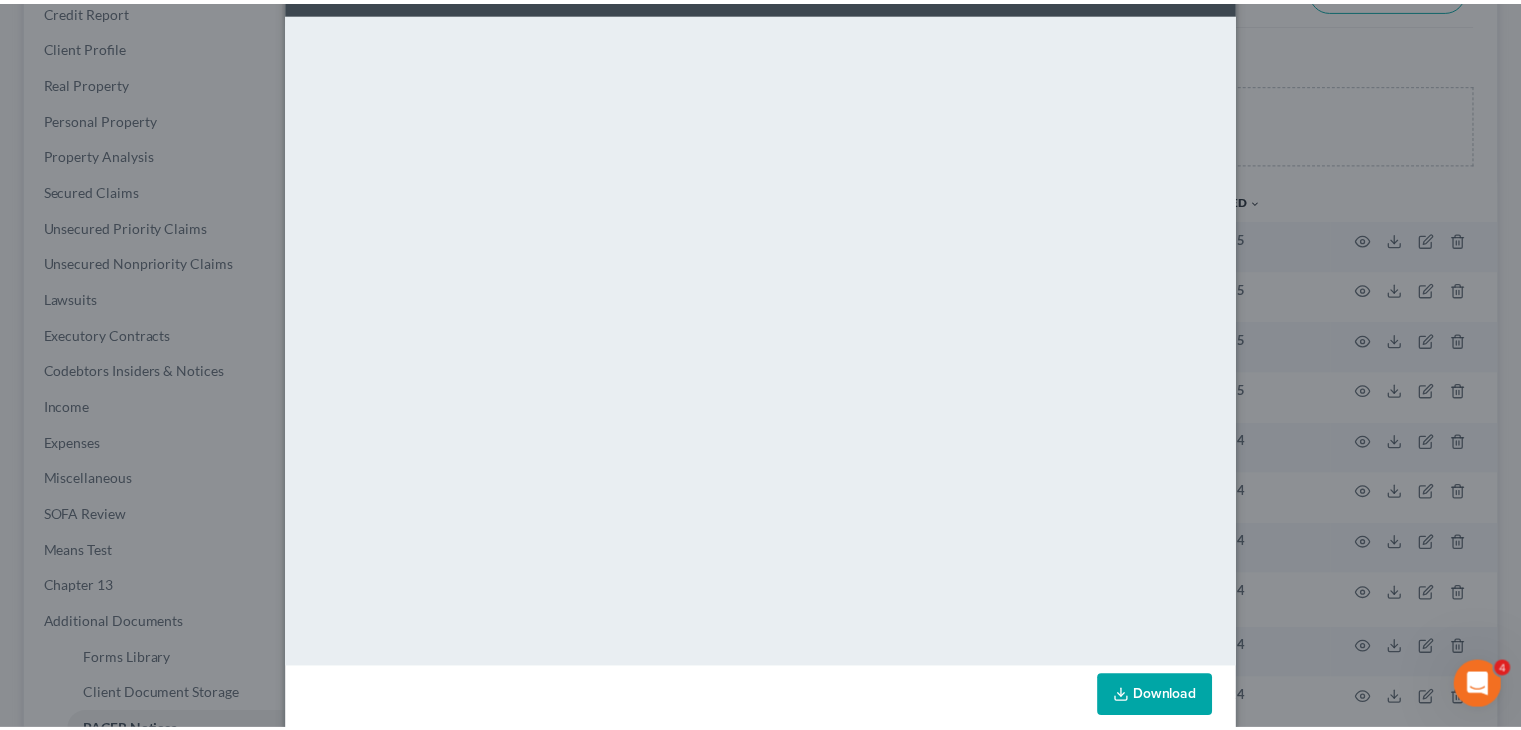 scroll, scrollTop: 0, scrollLeft: 0, axis: both 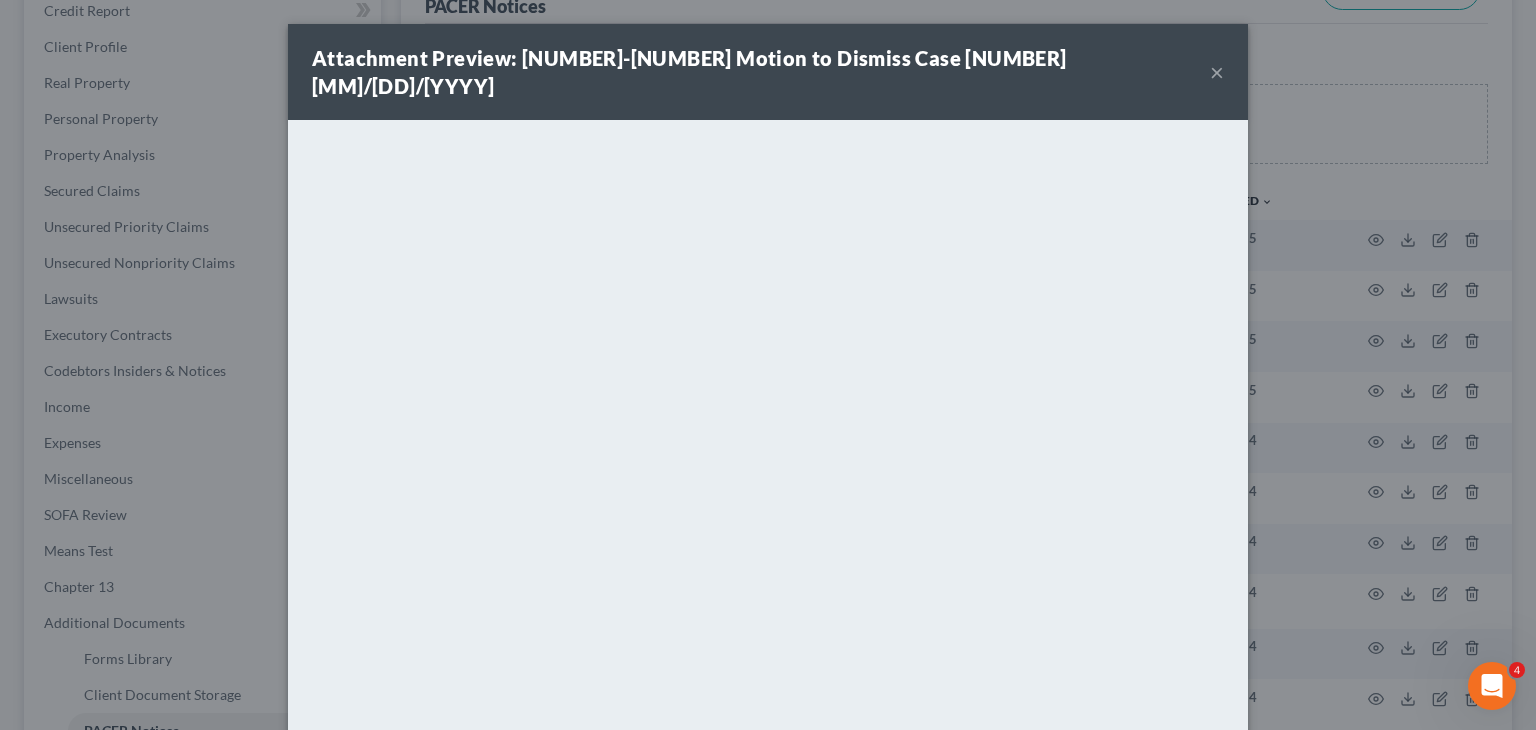 click on "×" at bounding box center [1217, 72] 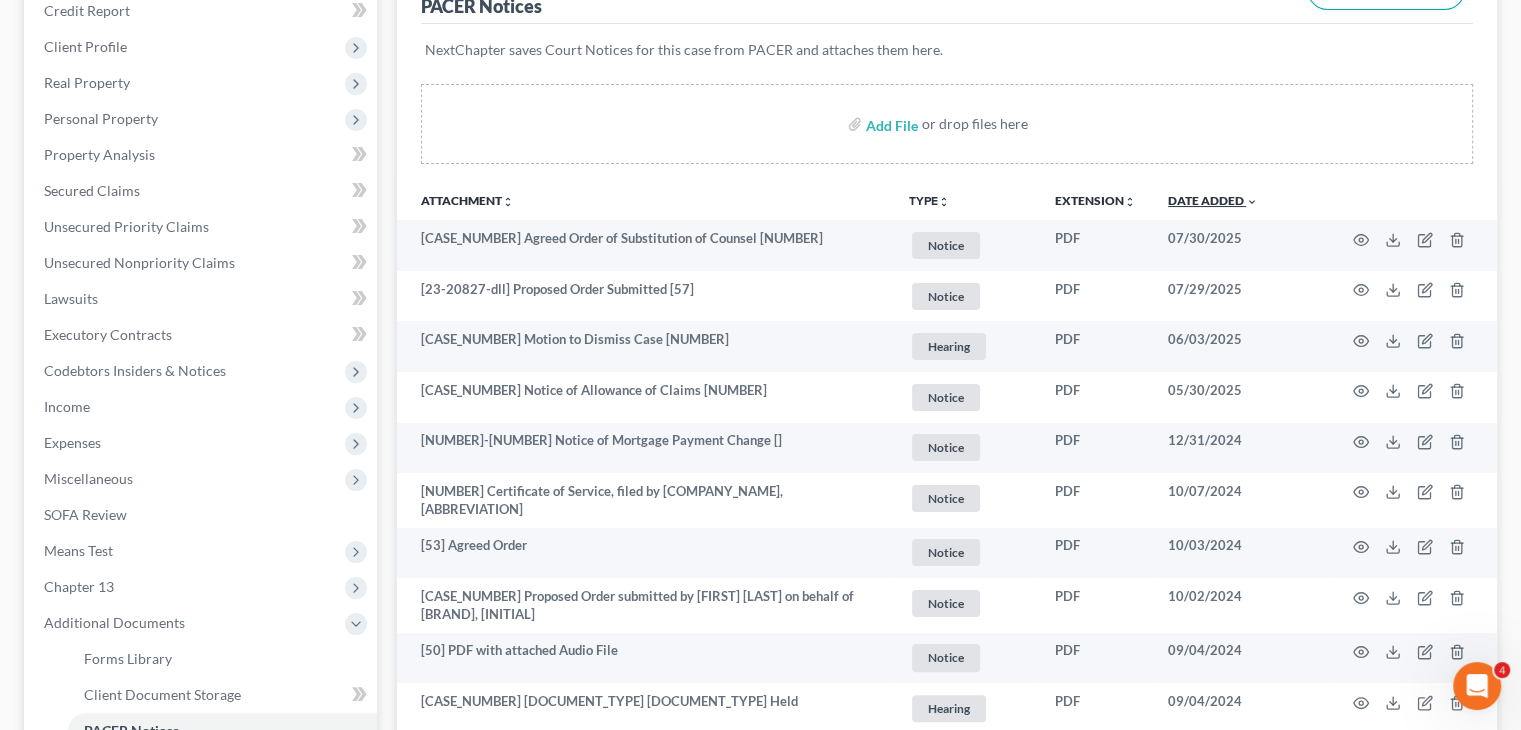 scroll, scrollTop: 0, scrollLeft: 0, axis: both 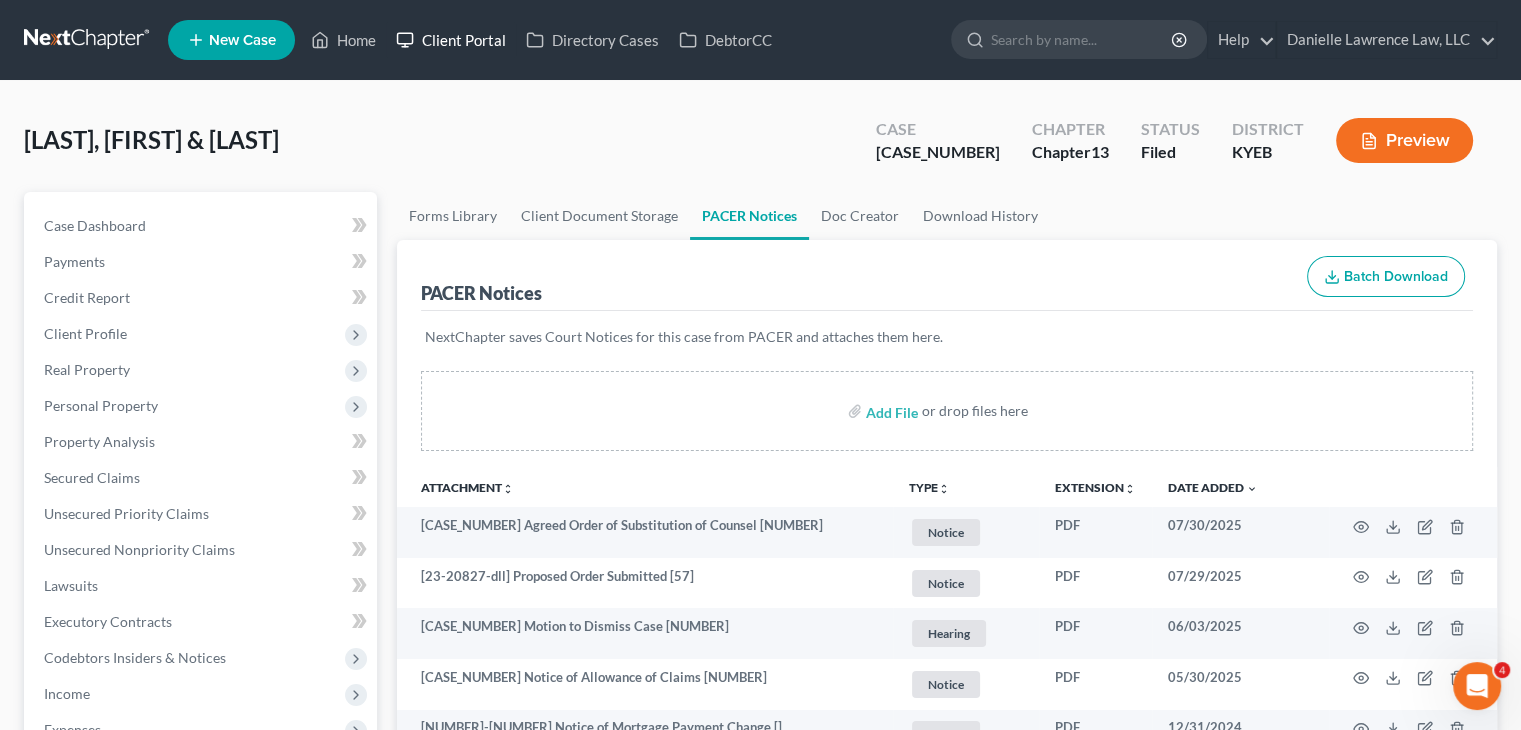 click on "Client Portal" at bounding box center (451, 40) 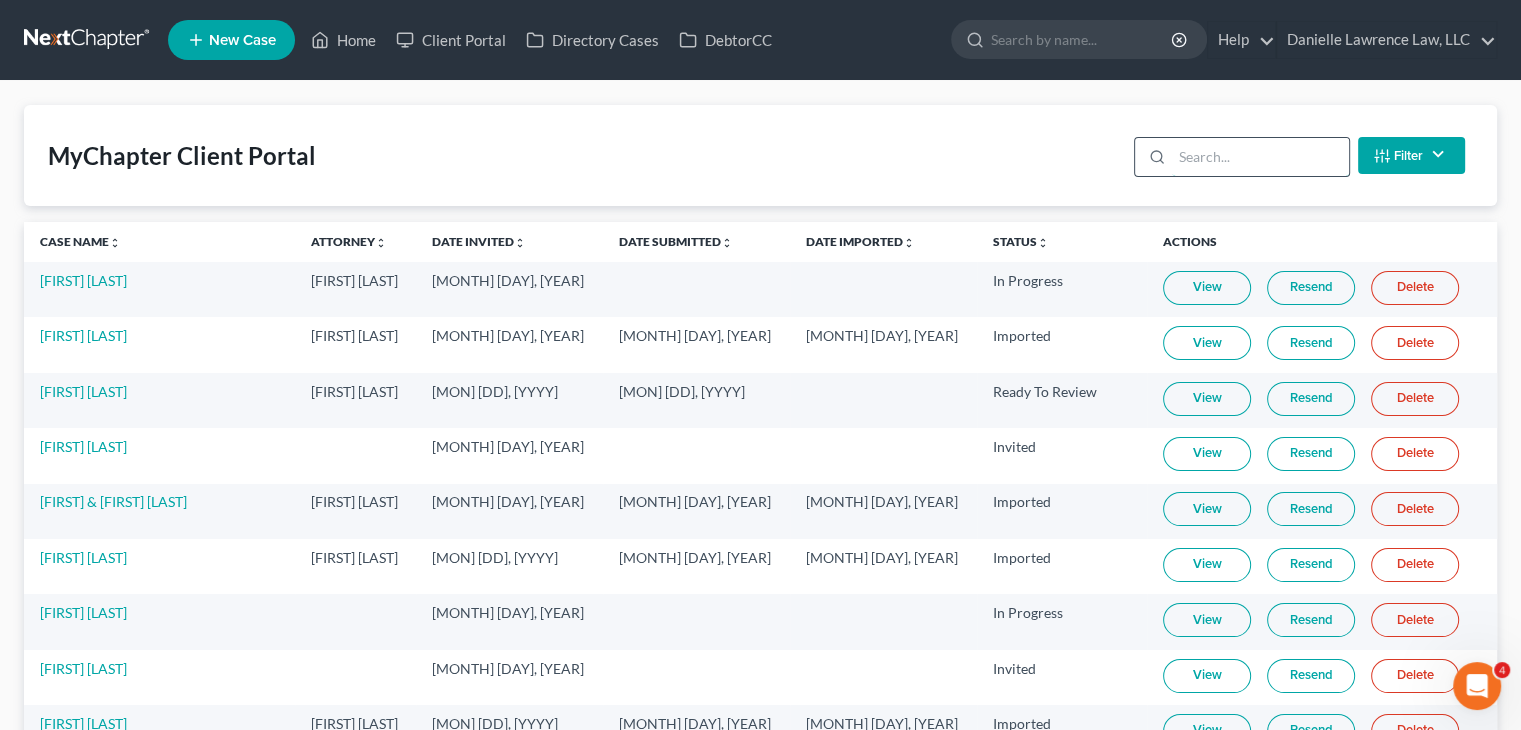 click at bounding box center (1260, 157) 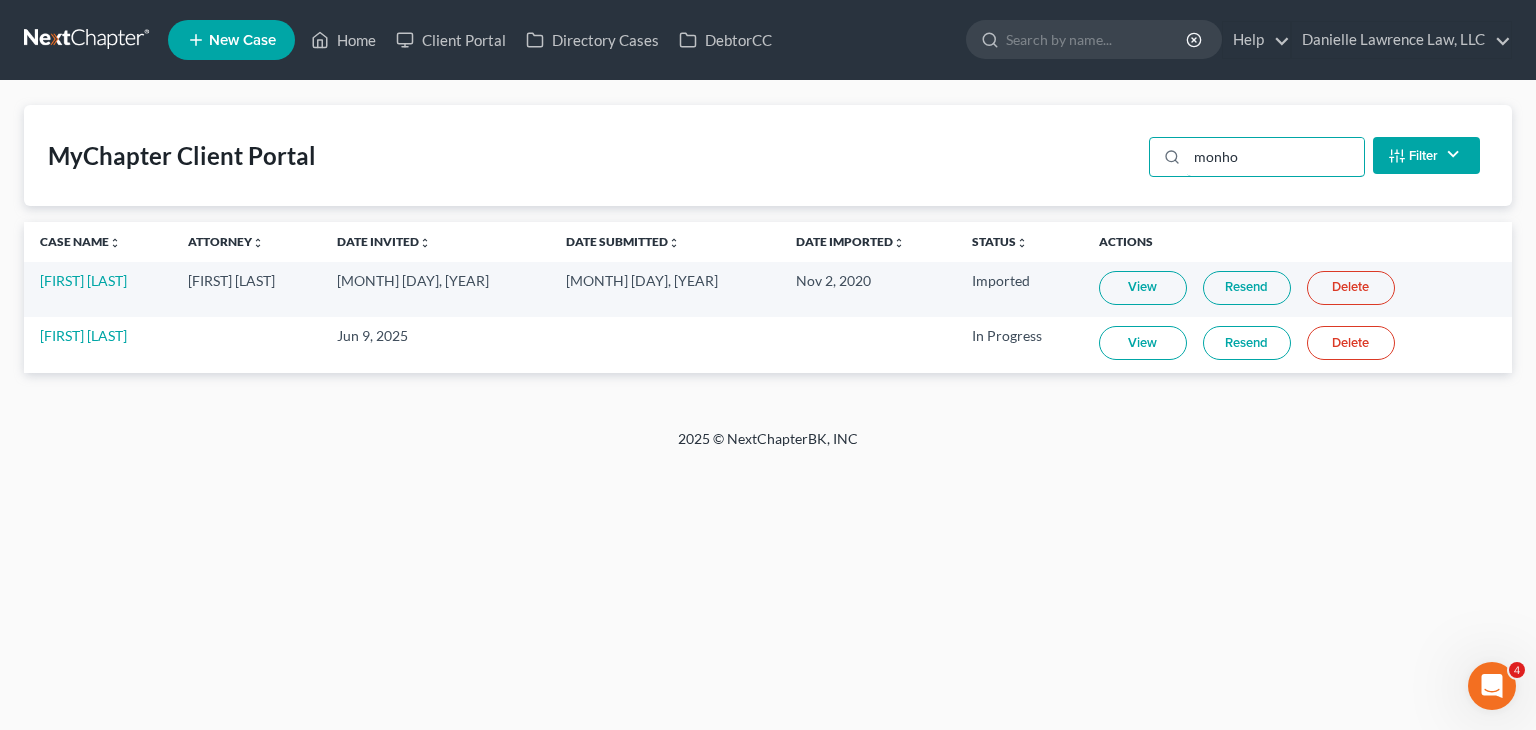 type on "monho" 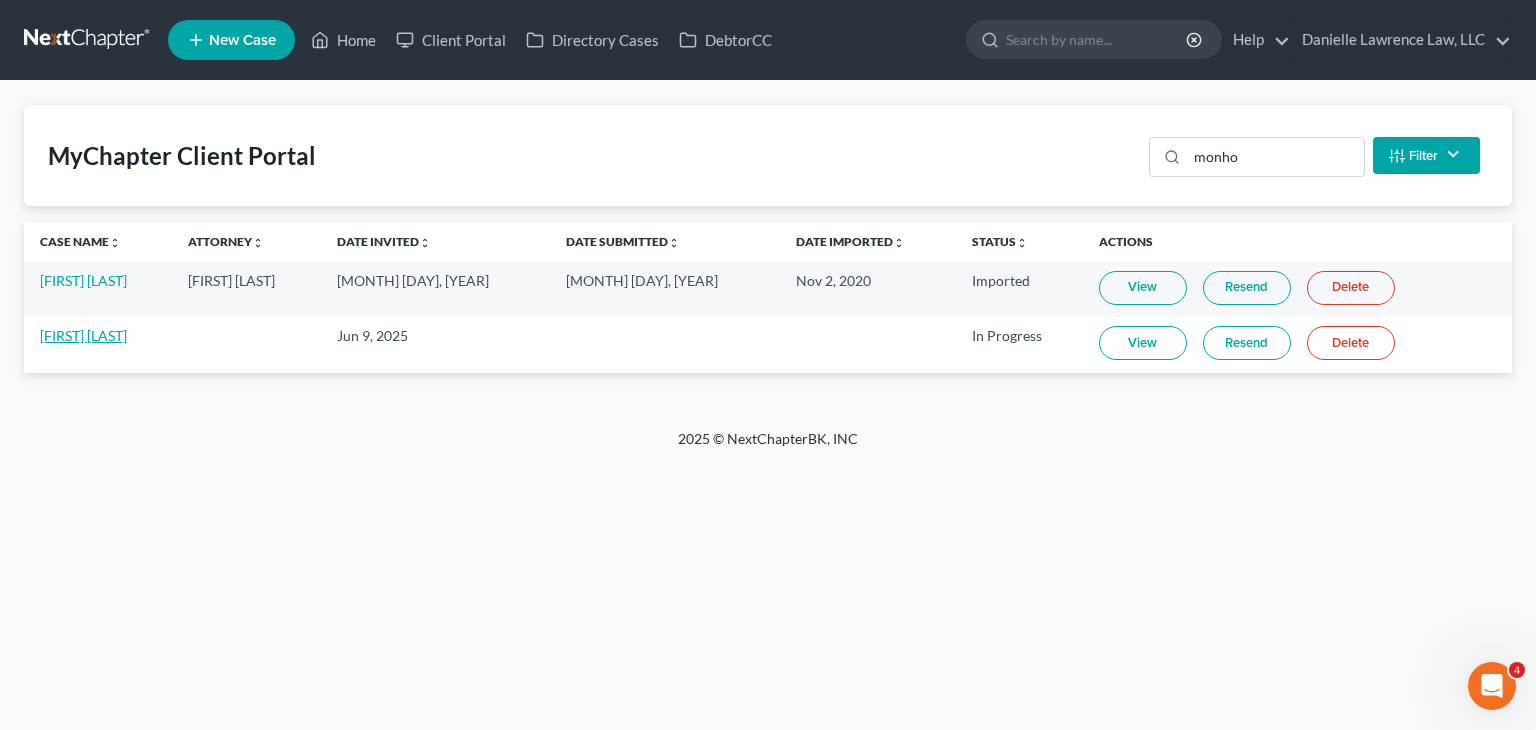 click on "[FIRST] [LAST]" at bounding box center (83, 335) 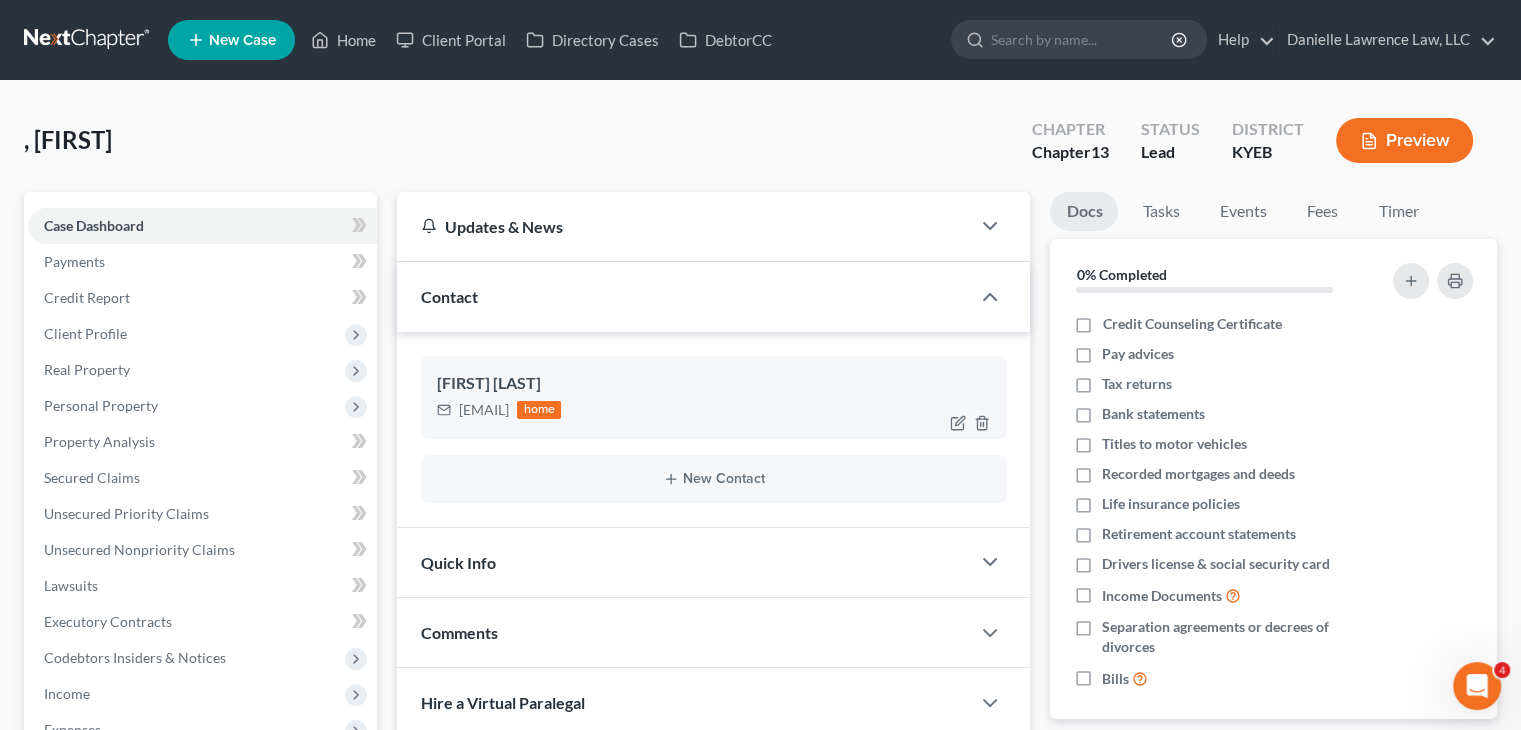 drag, startPoint x: 641, startPoint y: 411, endPoint x: 459, endPoint y: 413, distance: 182.01099 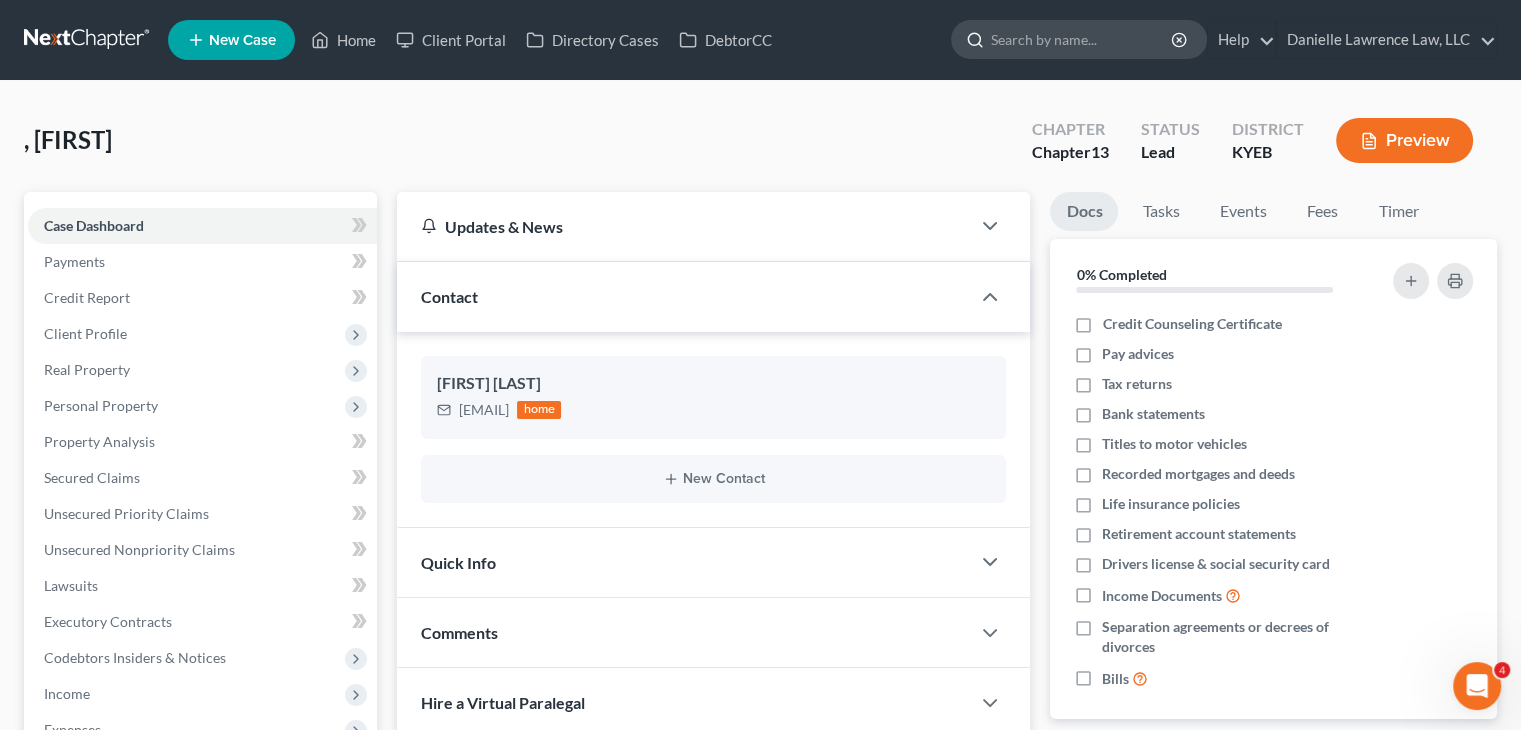 click at bounding box center (1082, 39) 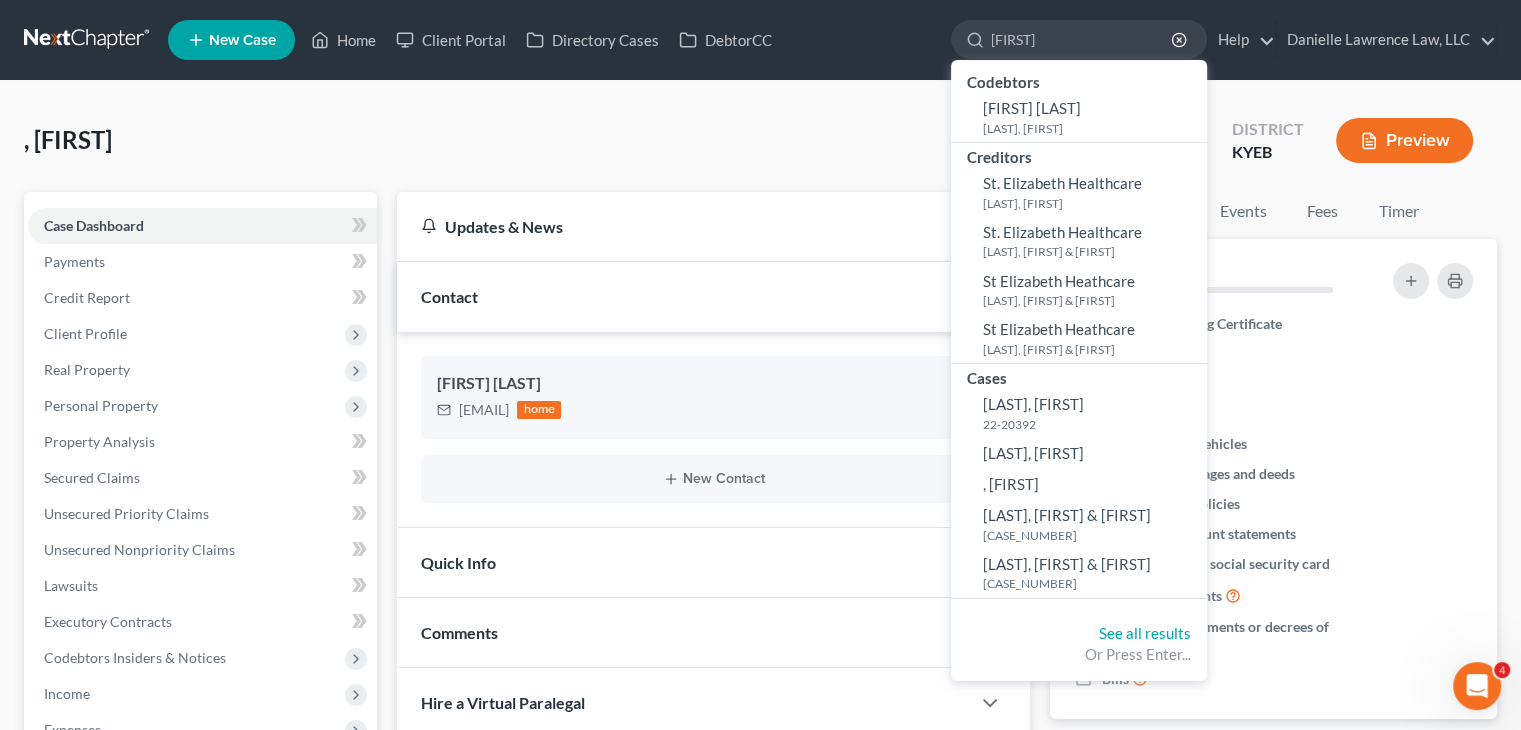 type on "[FIRST]" 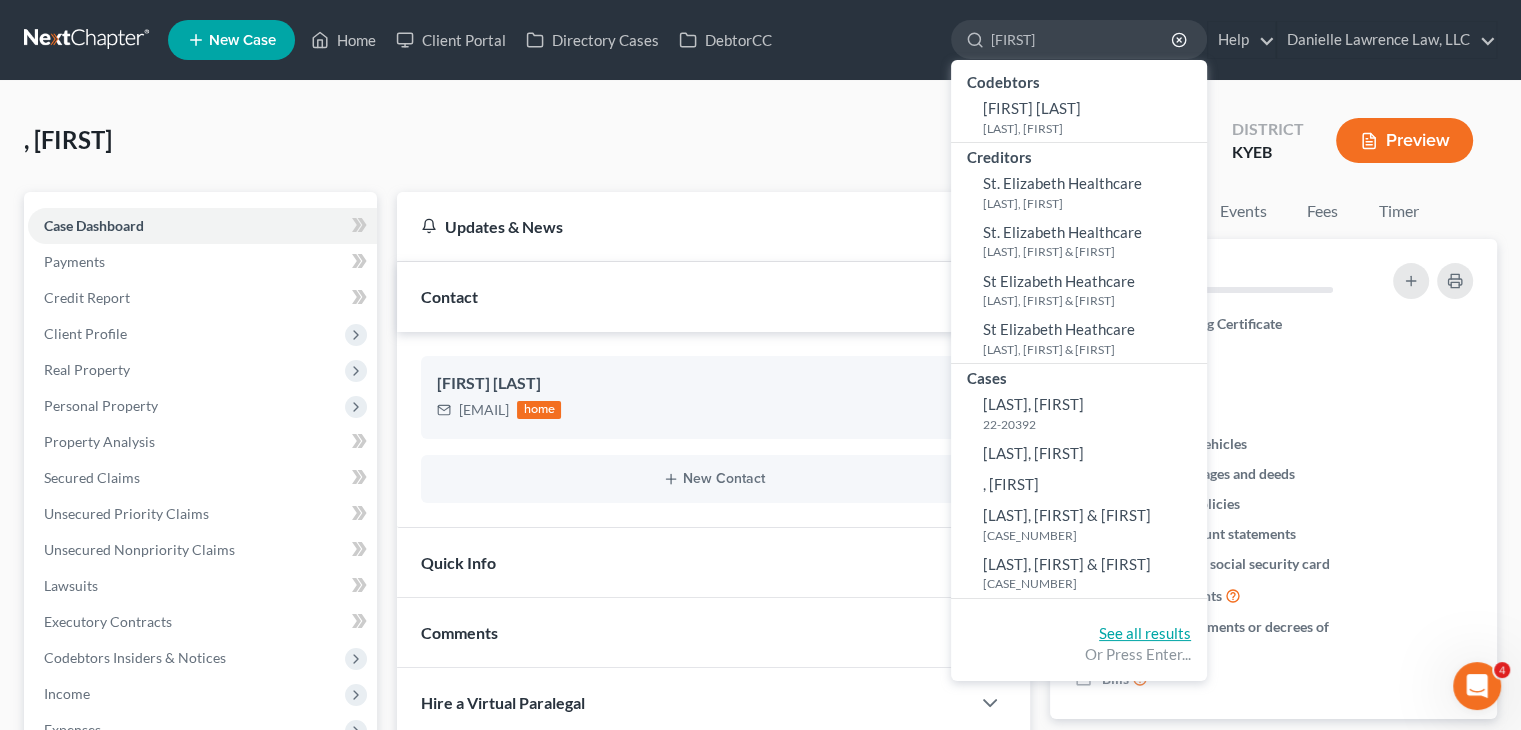 click on "See all results" 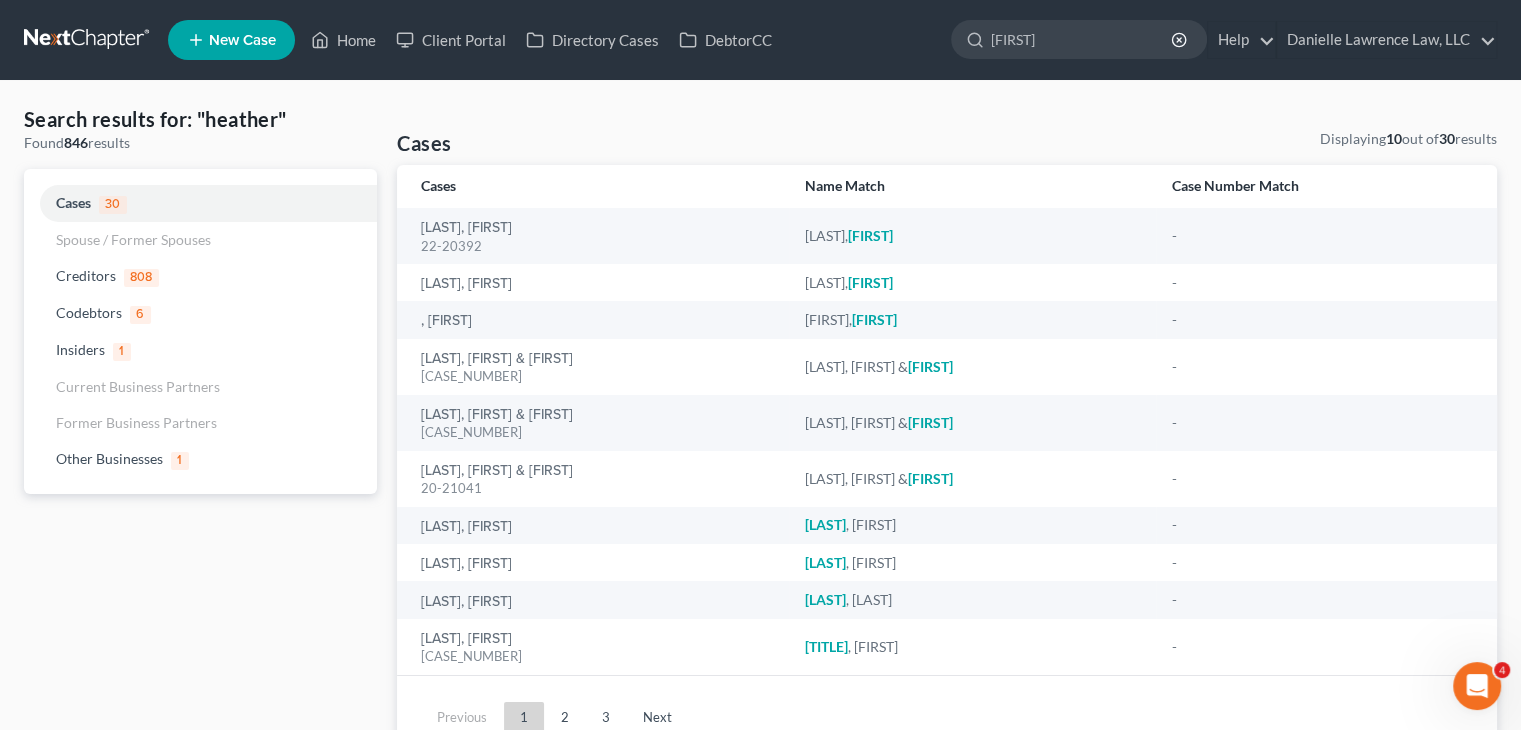 drag, startPoint x: 943, startPoint y: 135, endPoint x: 934, endPoint y: 144, distance: 12.727922 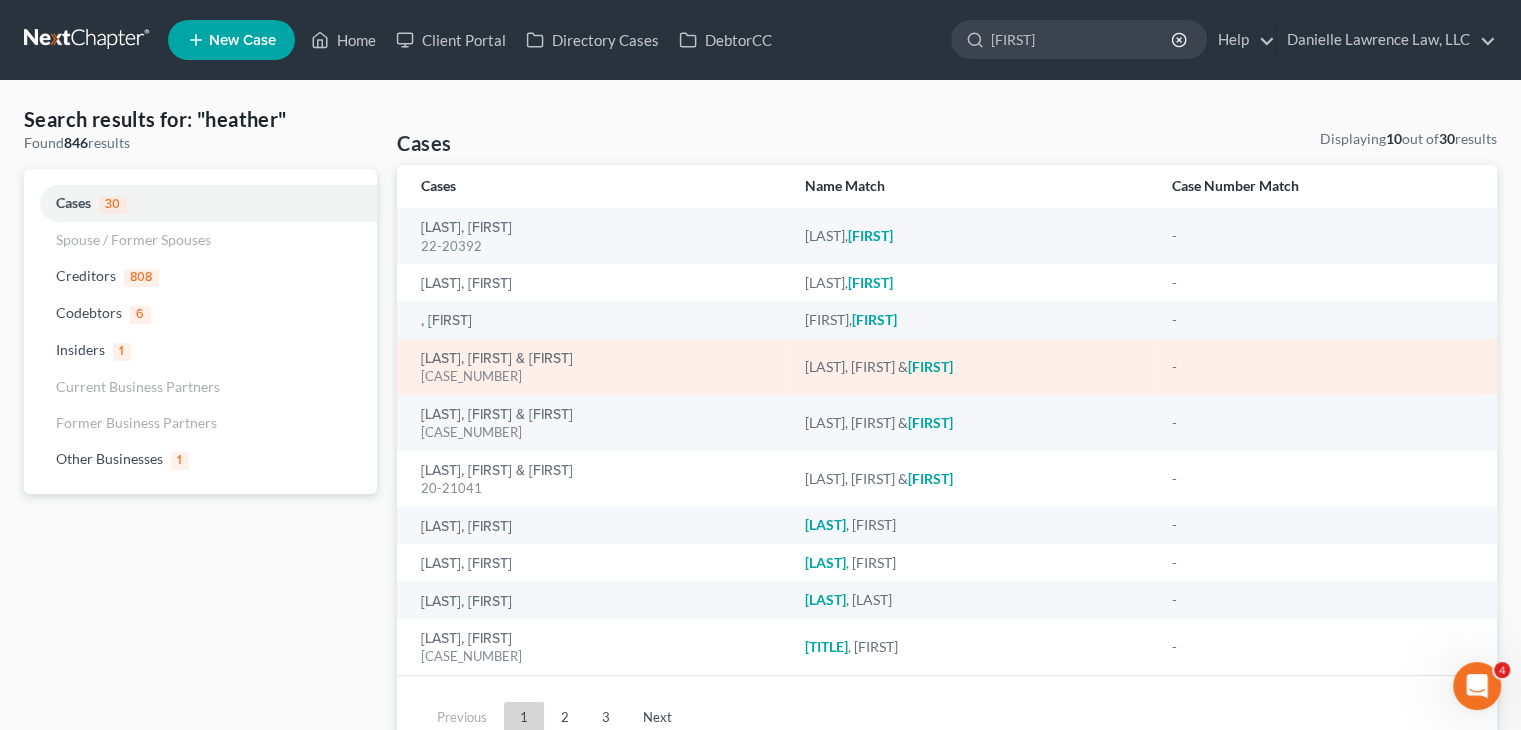 scroll, scrollTop: 24, scrollLeft: 0, axis: vertical 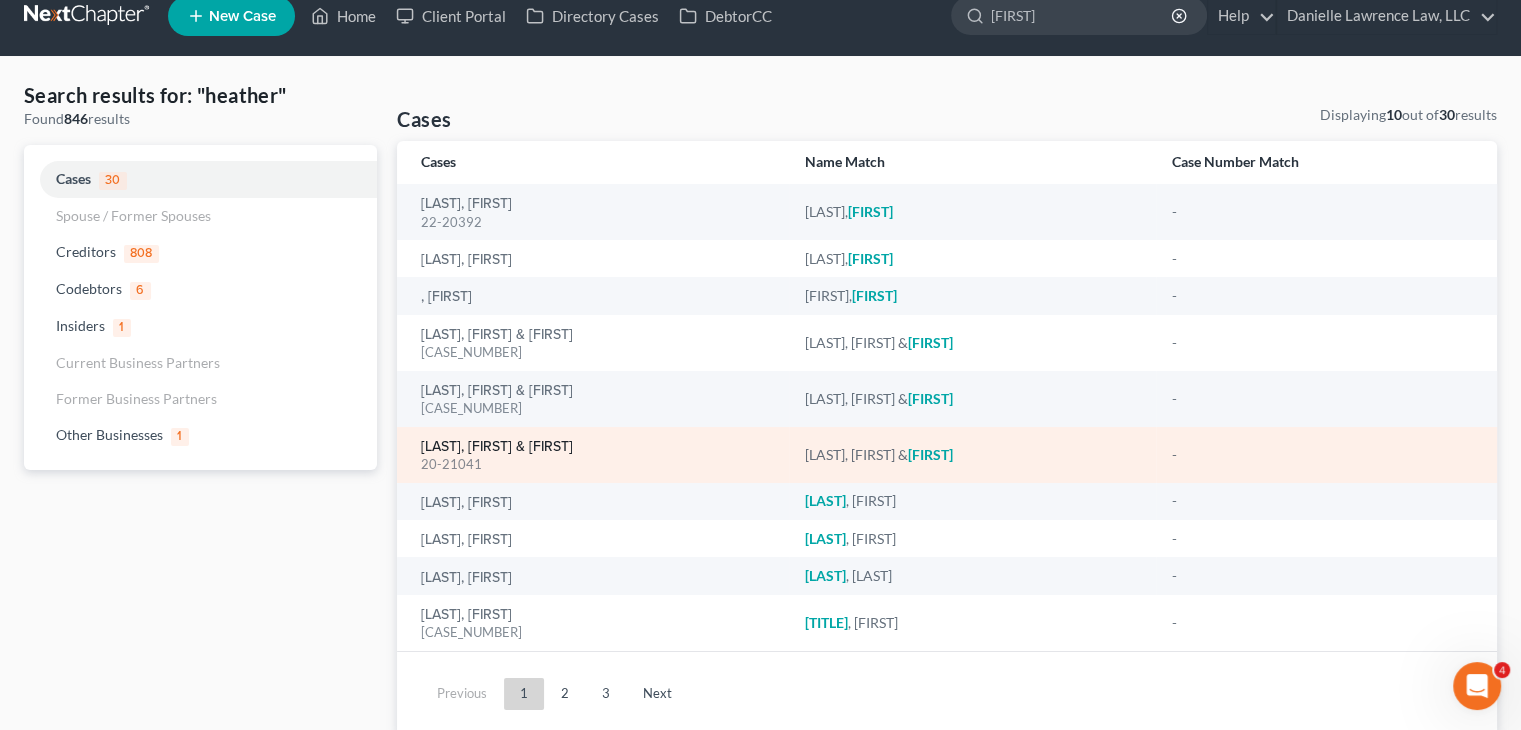 click on "[LAST], [FIRST] & [FIRST]" at bounding box center [497, 447] 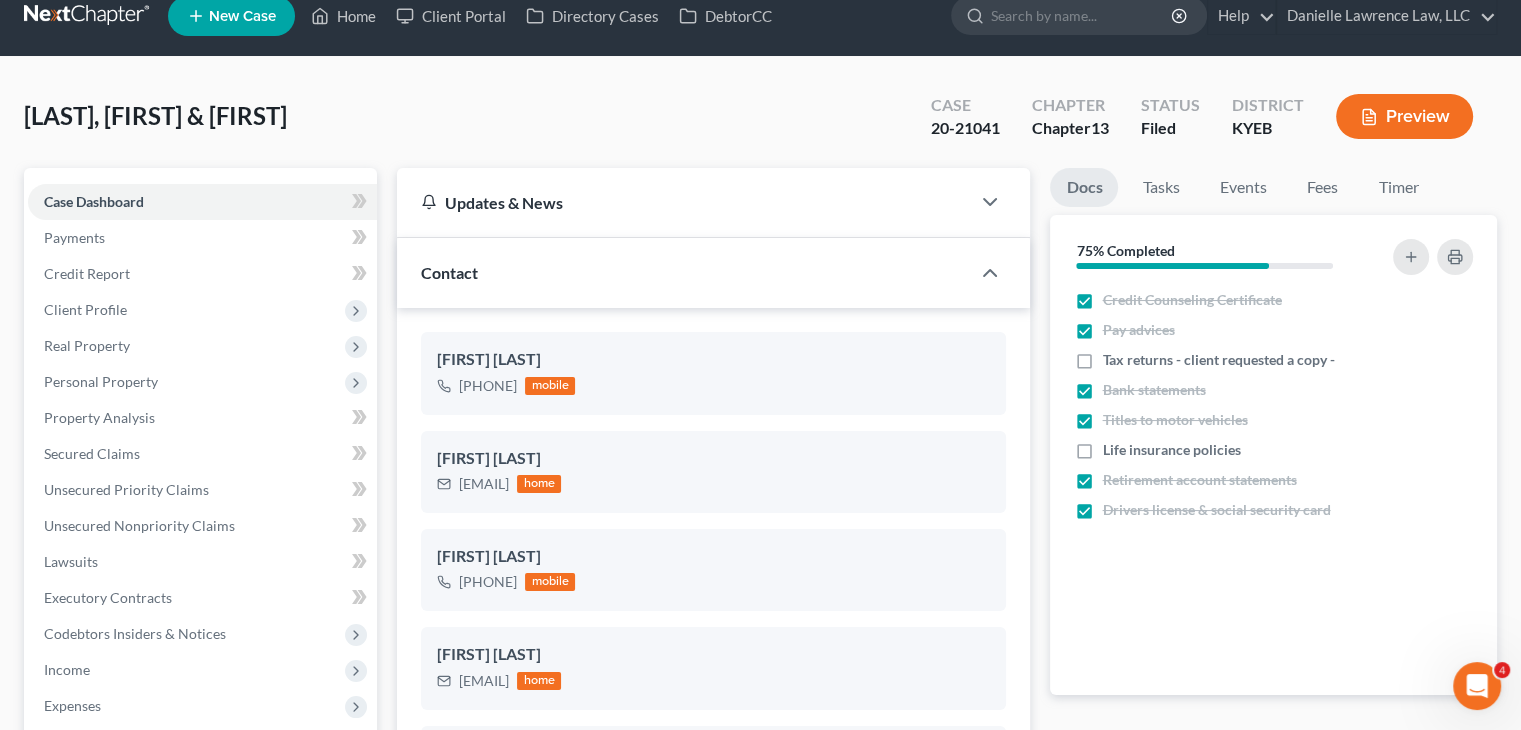 scroll, scrollTop: 0, scrollLeft: 0, axis: both 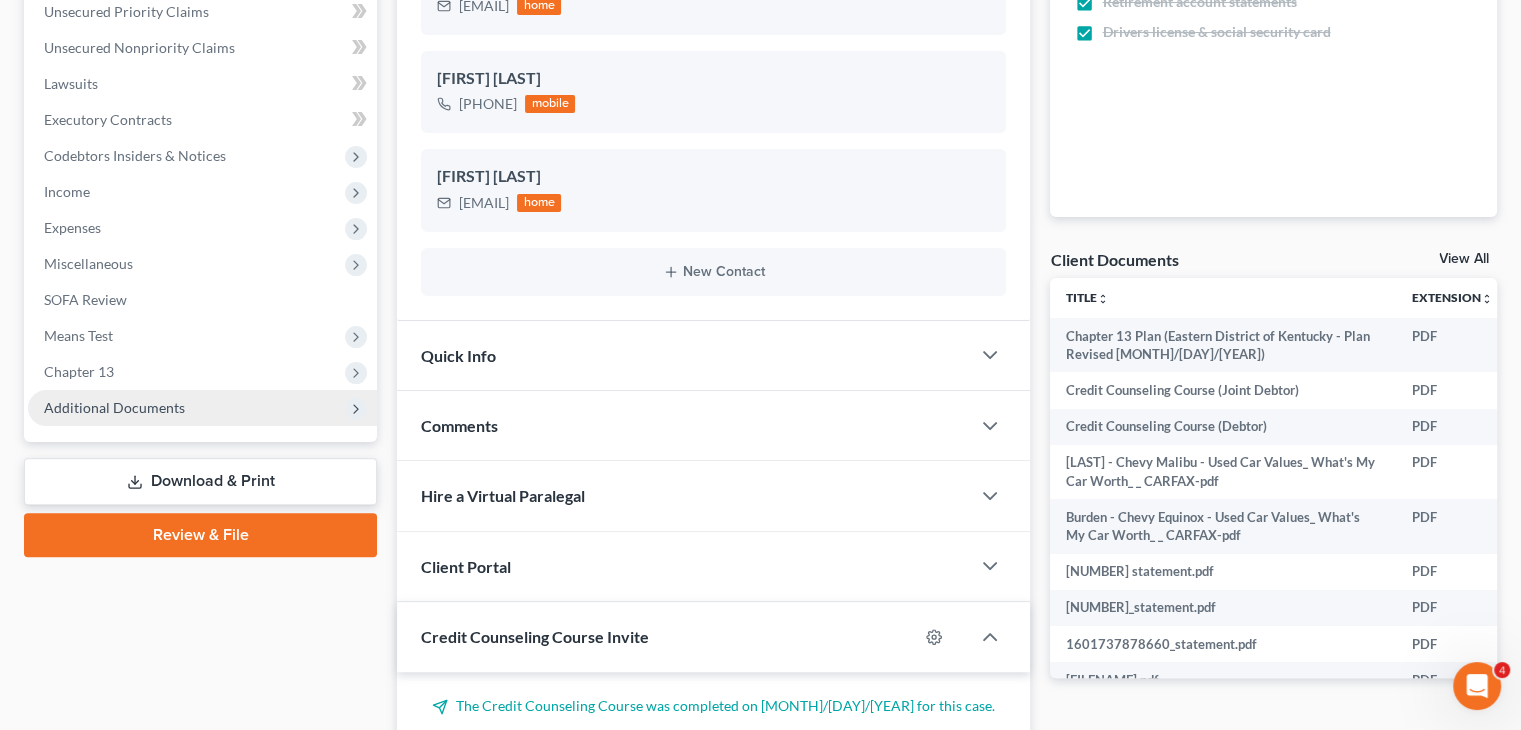 click on "Additional Documents" at bounding box center [114, 407] 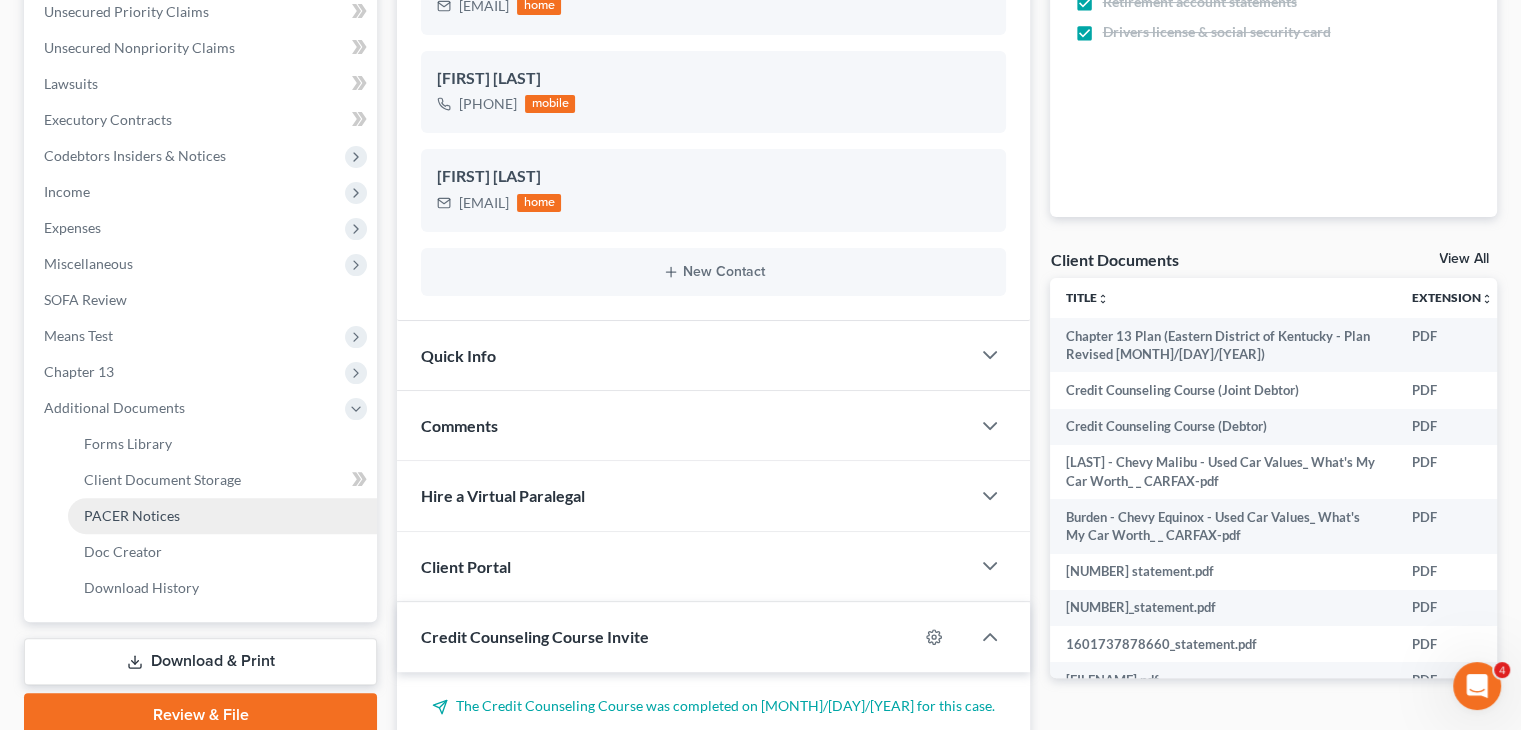 click on "PACER Notices" at bounding box center (132, 515) 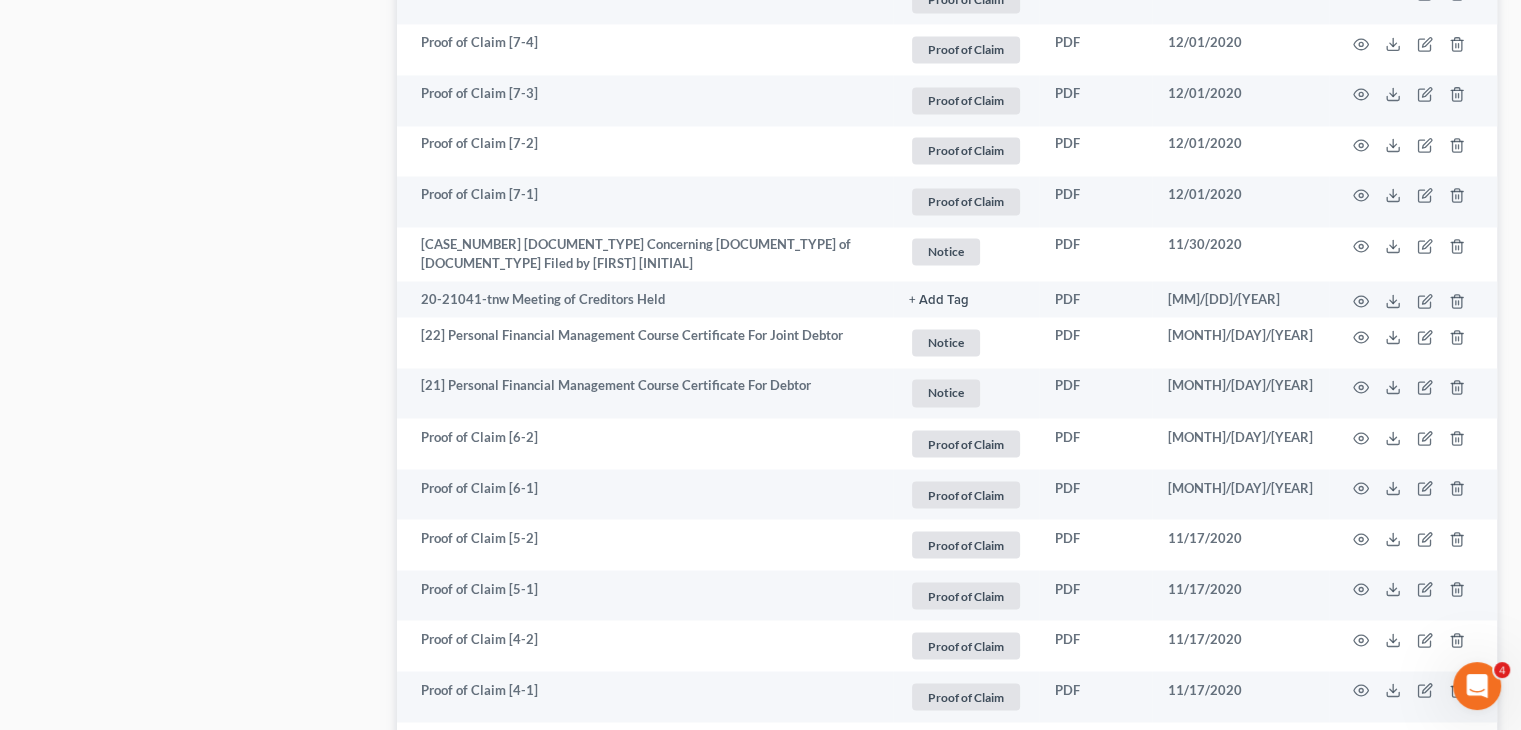 scroll, scrollTop: 3760, scrollLeft: 0, axis: vertical 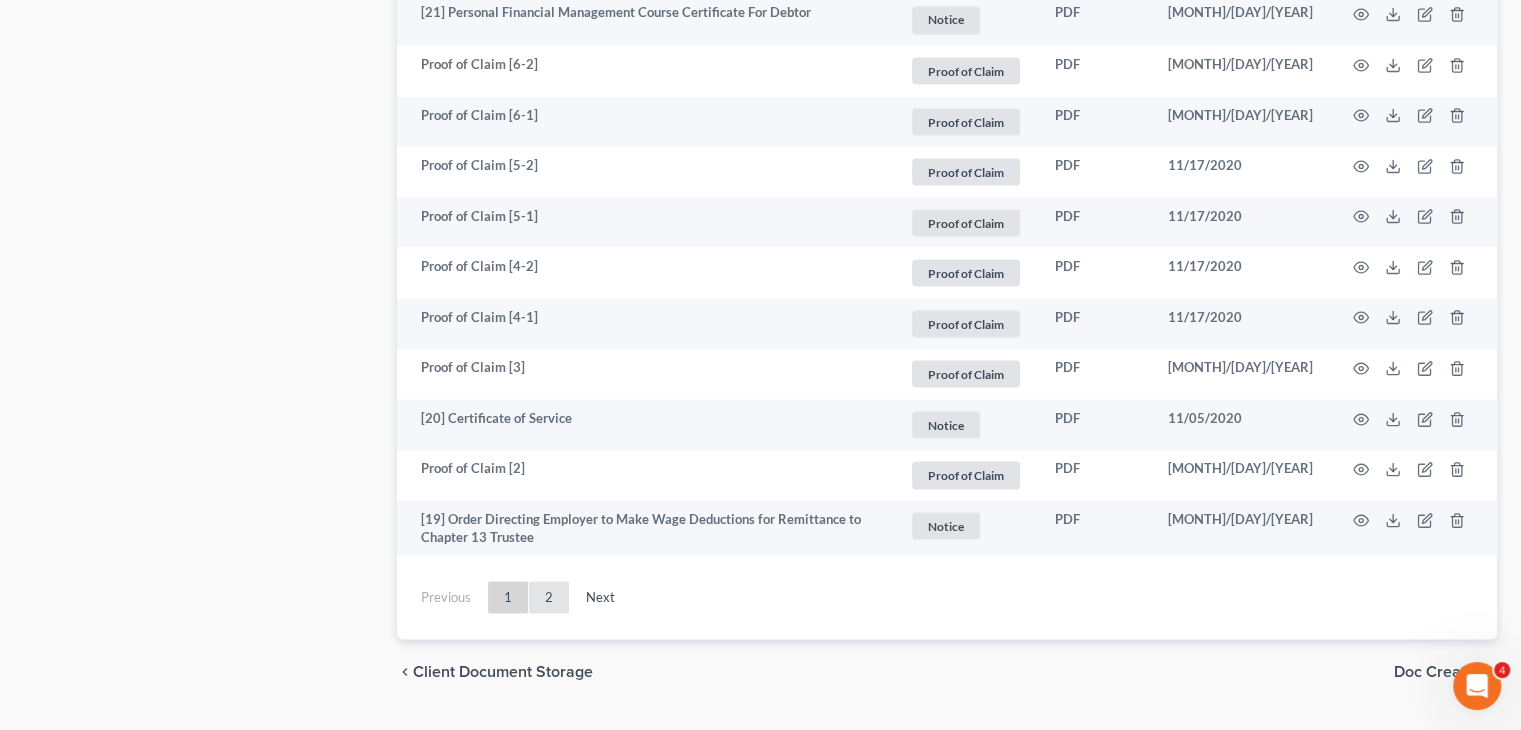 click on "2" at bounding box center [549, 597] 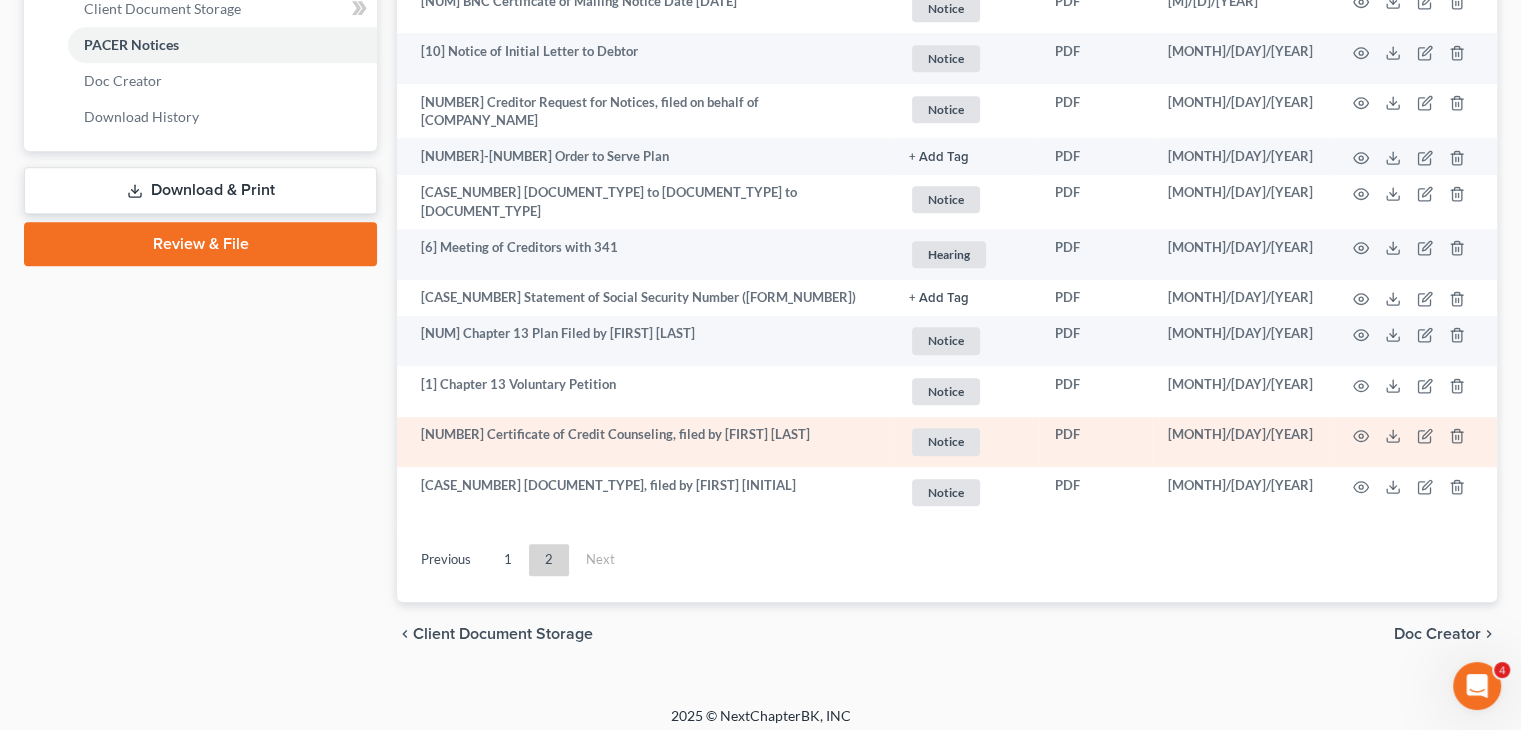 scroll, scrollTop: 901, scrollLeft: 0, axis: vertical 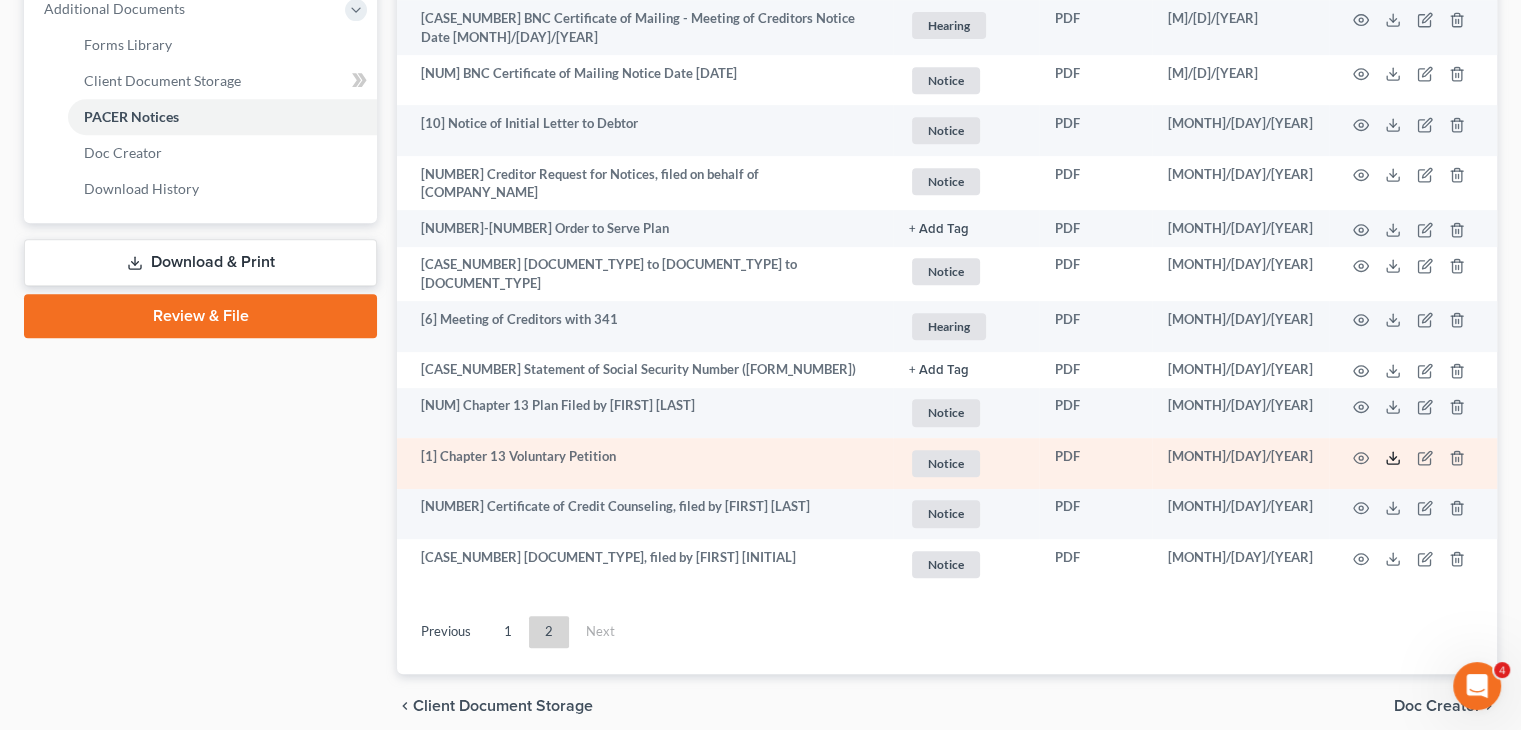 click 